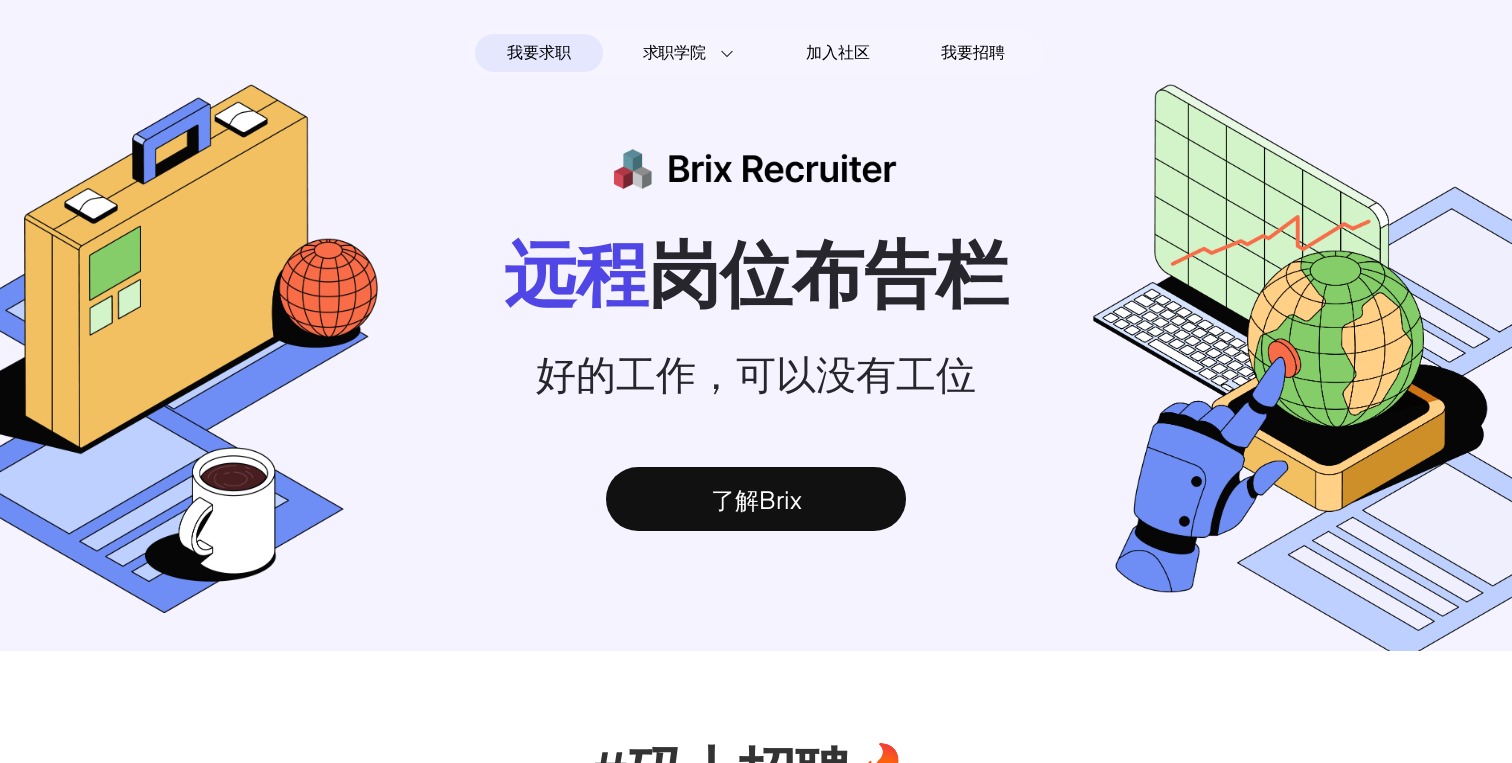 scroll, scrollTop: 0, scrollLeft: 0, axis: both 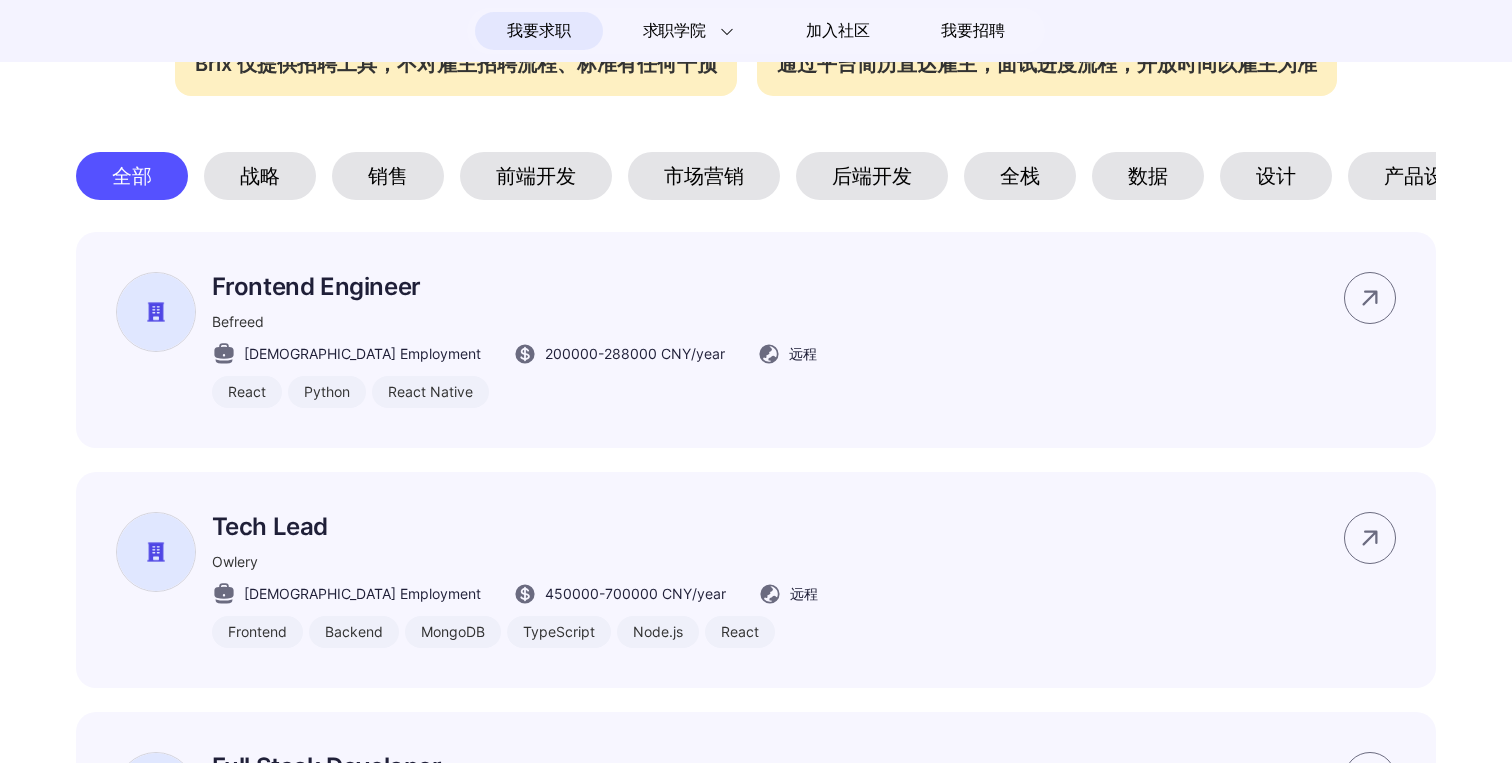 click on "后端开发" at bounding box center [872, 176] 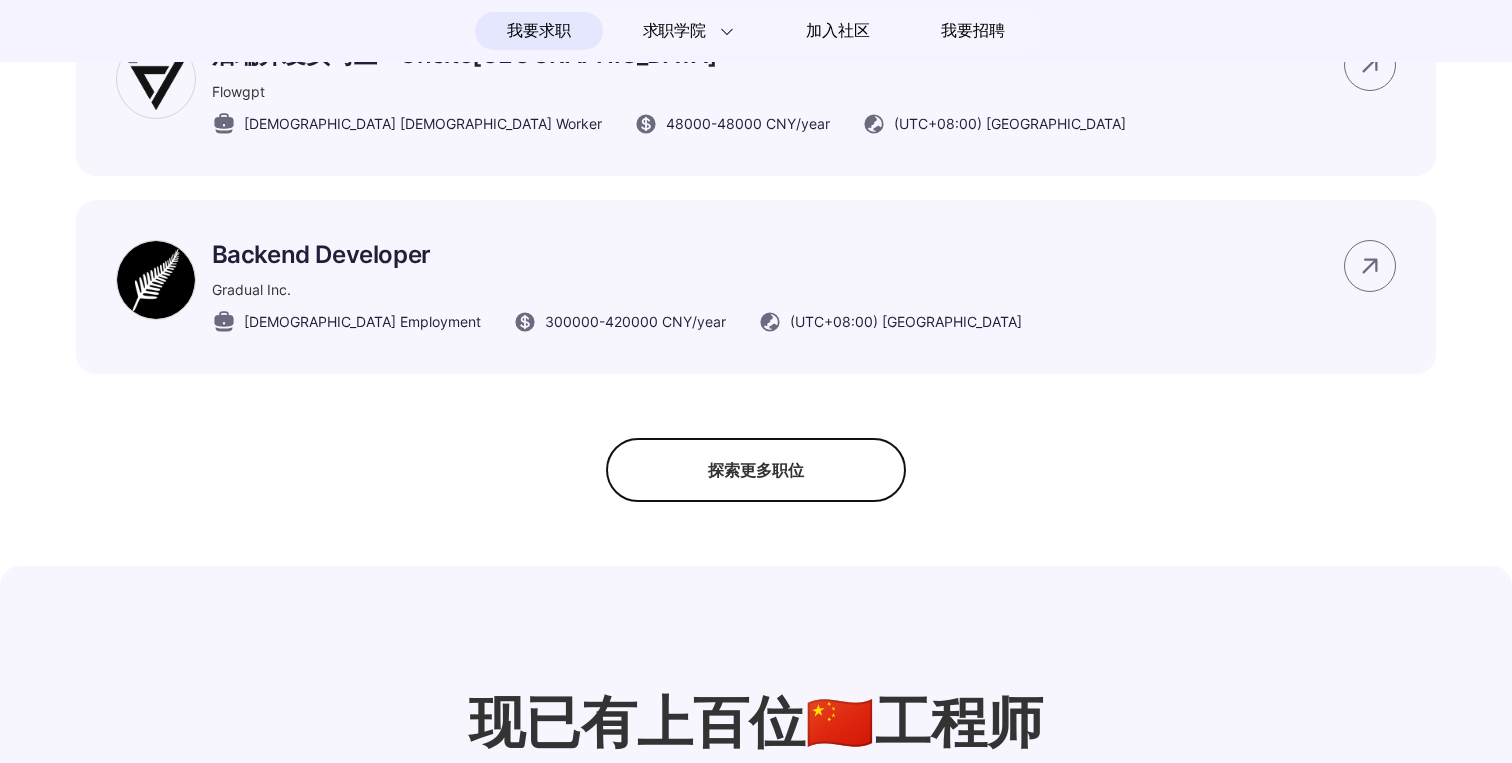scroll, scrollTop: 1604, scrollLeft: 0, axis: vertical 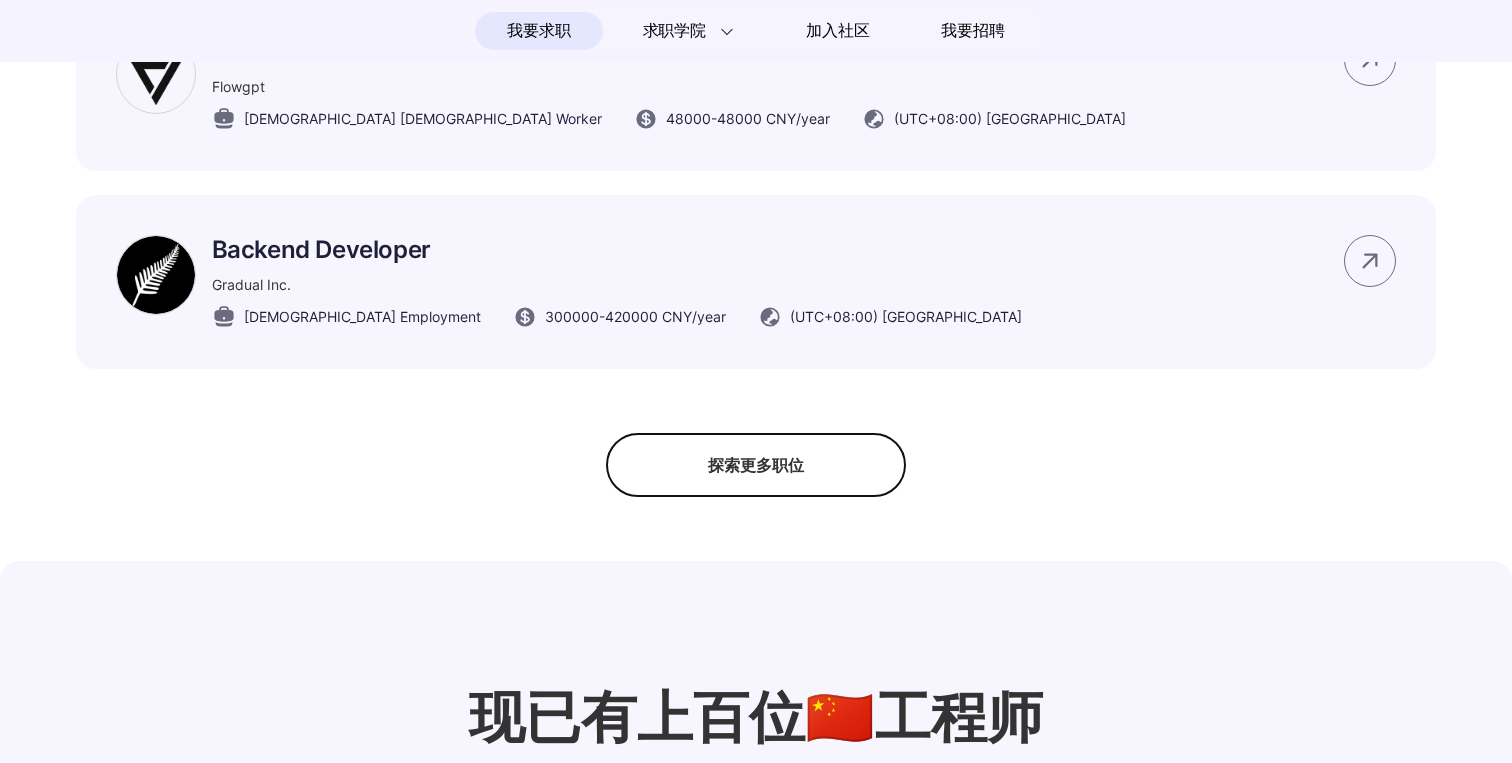 click on "探索更多职位" at bounding box center (756, 465) 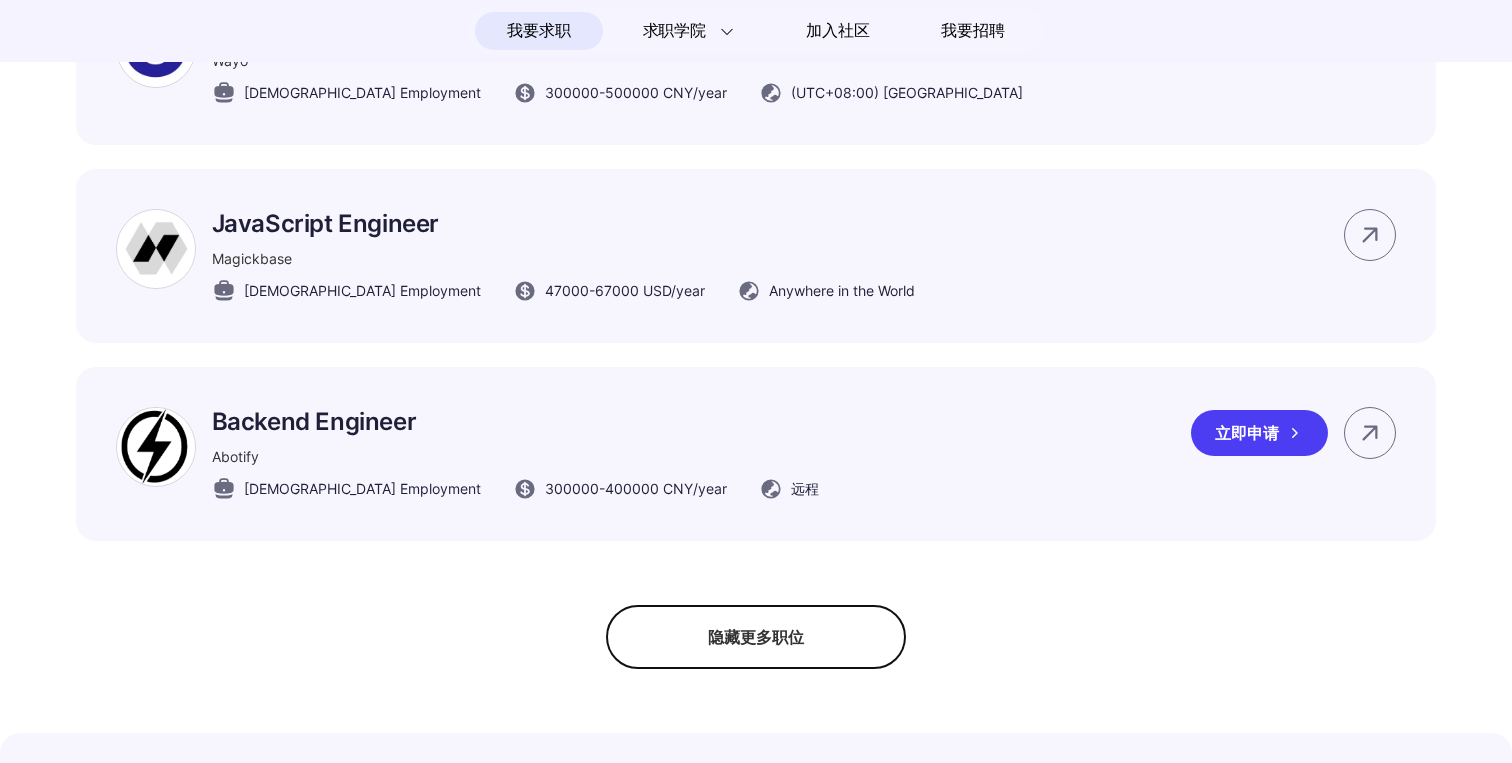 scroll, scrollTop: 2625, scrollLeft: 0, axis: vertical 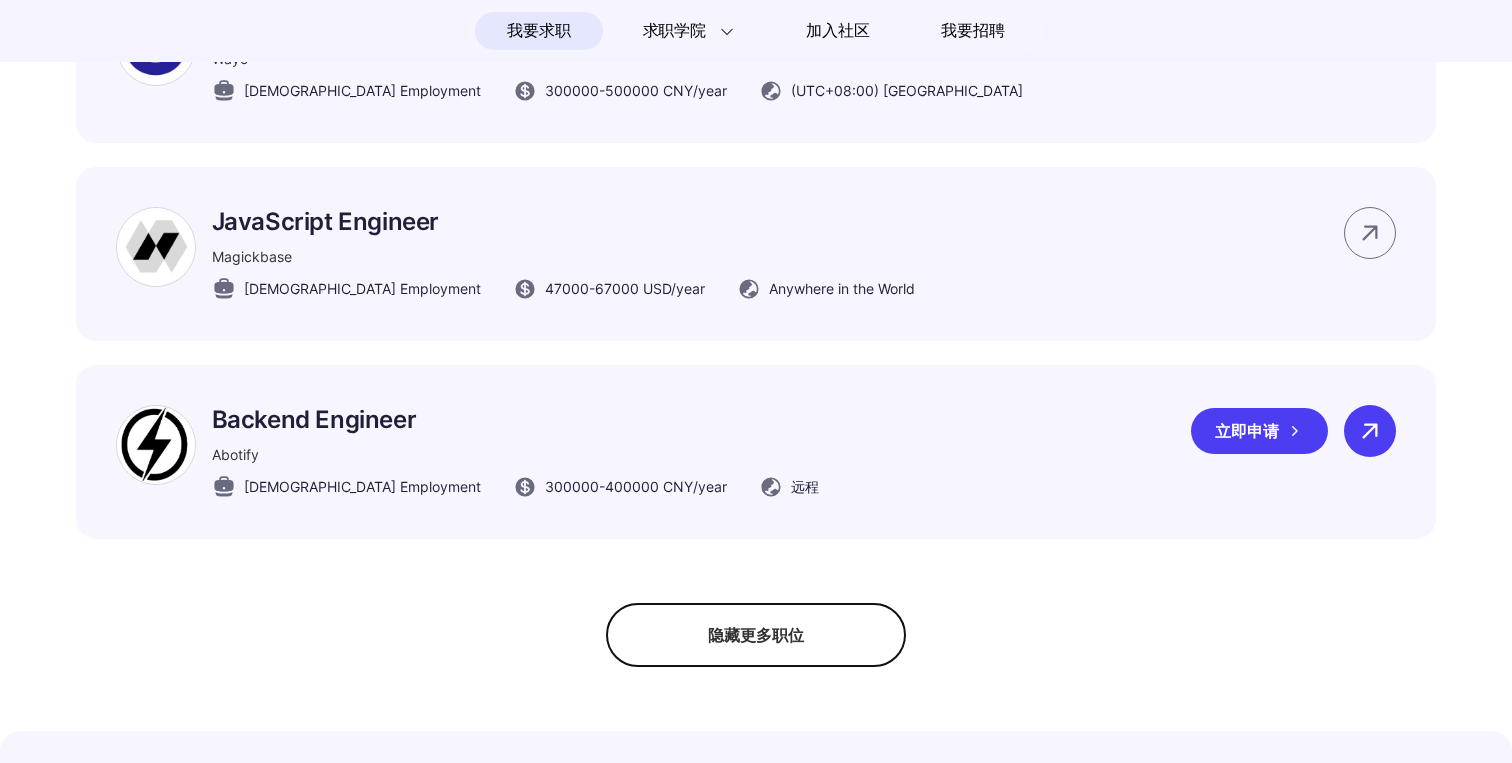 click 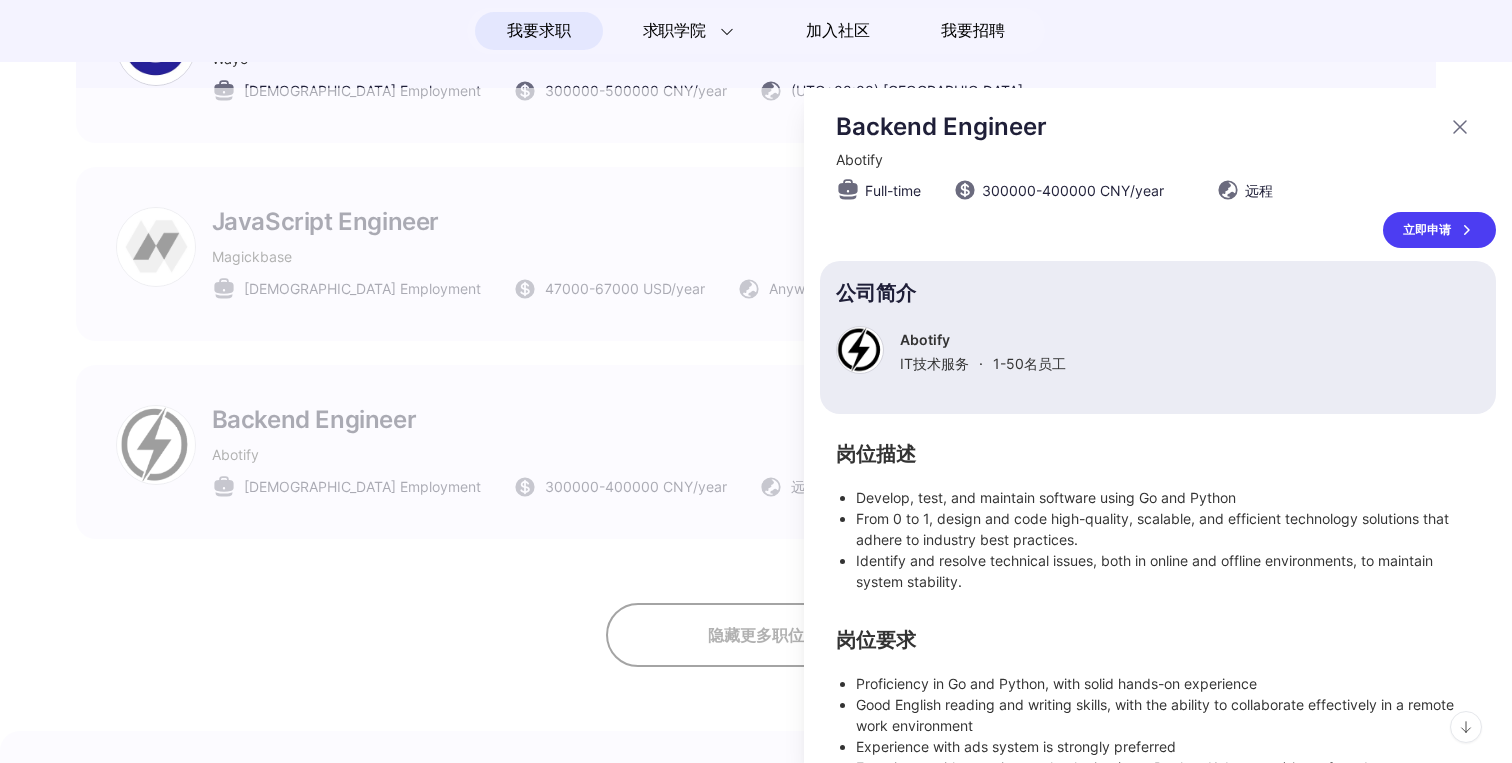 scroll, scrollTop: 81, scrollLeft: 0, axis: vertical 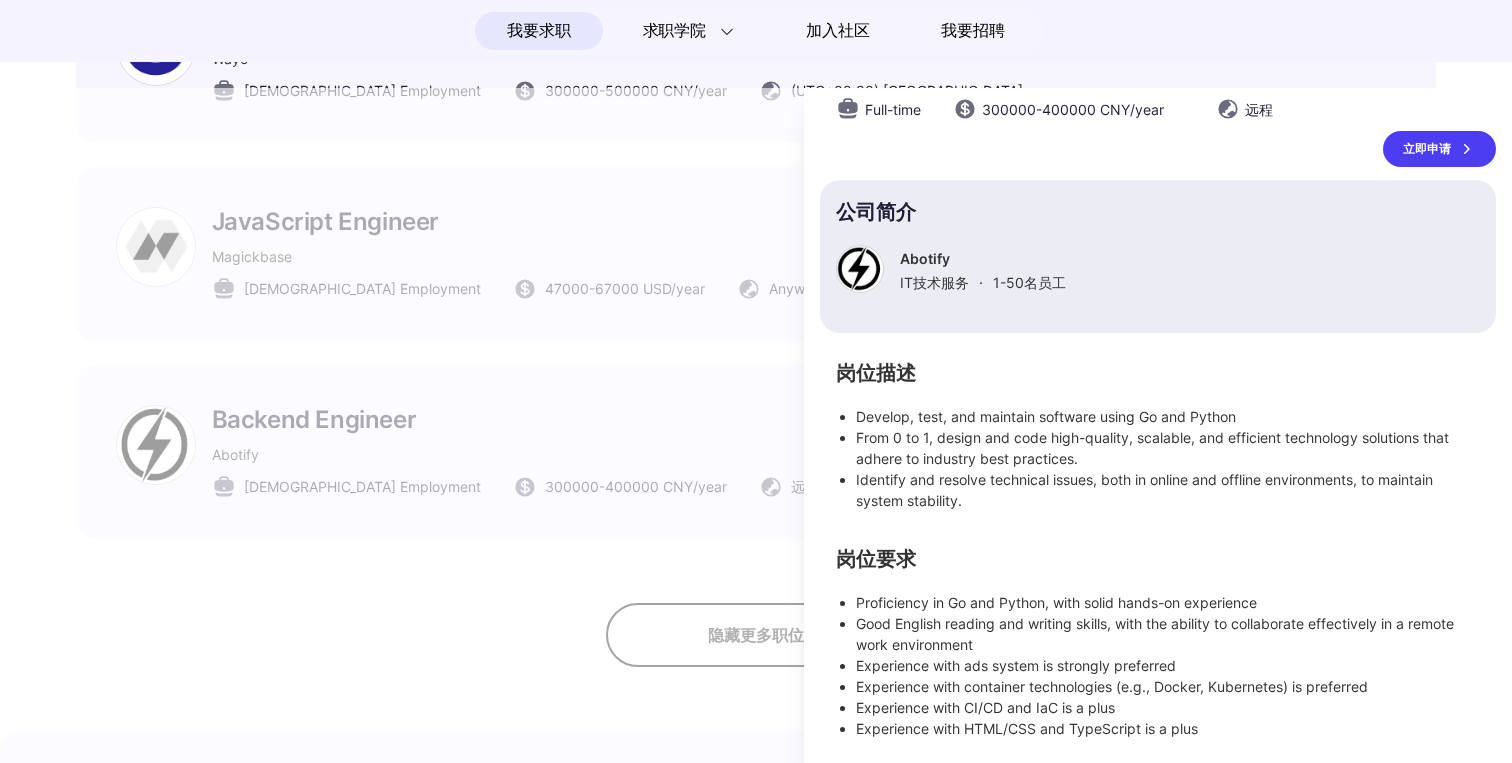 click at bounding box center (756, 425) 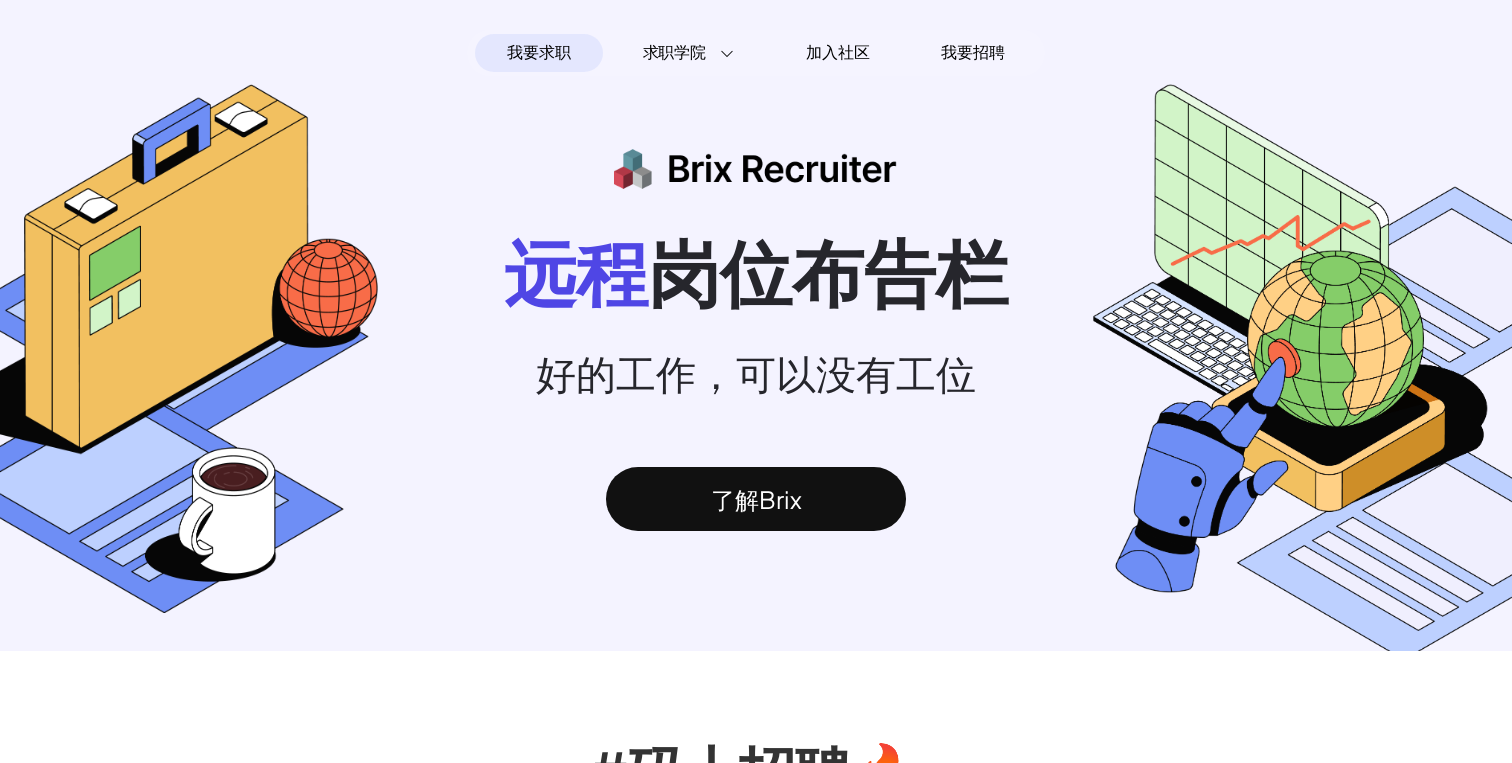 scroll, scrollTop: 2625, scrollLeft: 0, axis: vertical 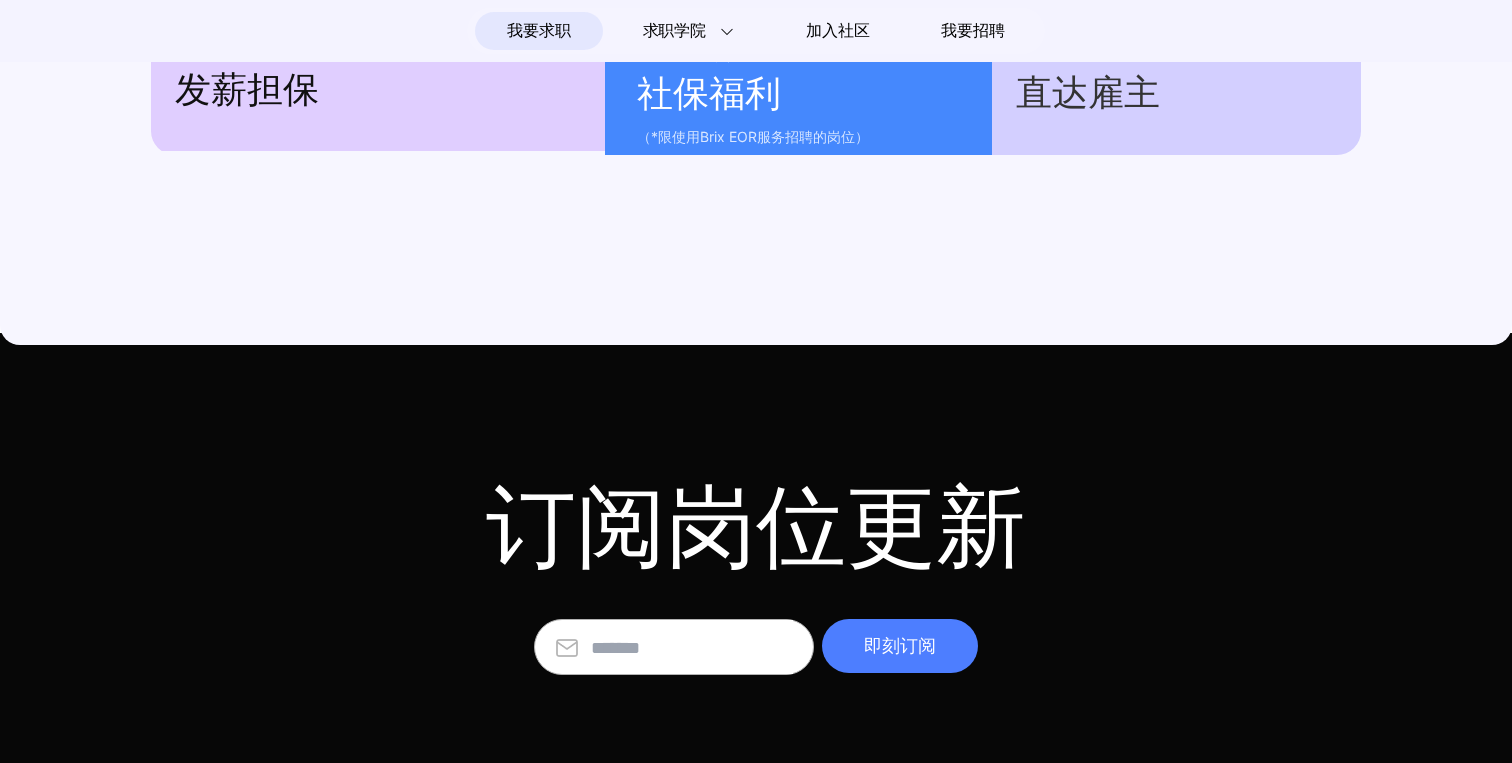 click on "我要求职" at bounding box center [538, 31] 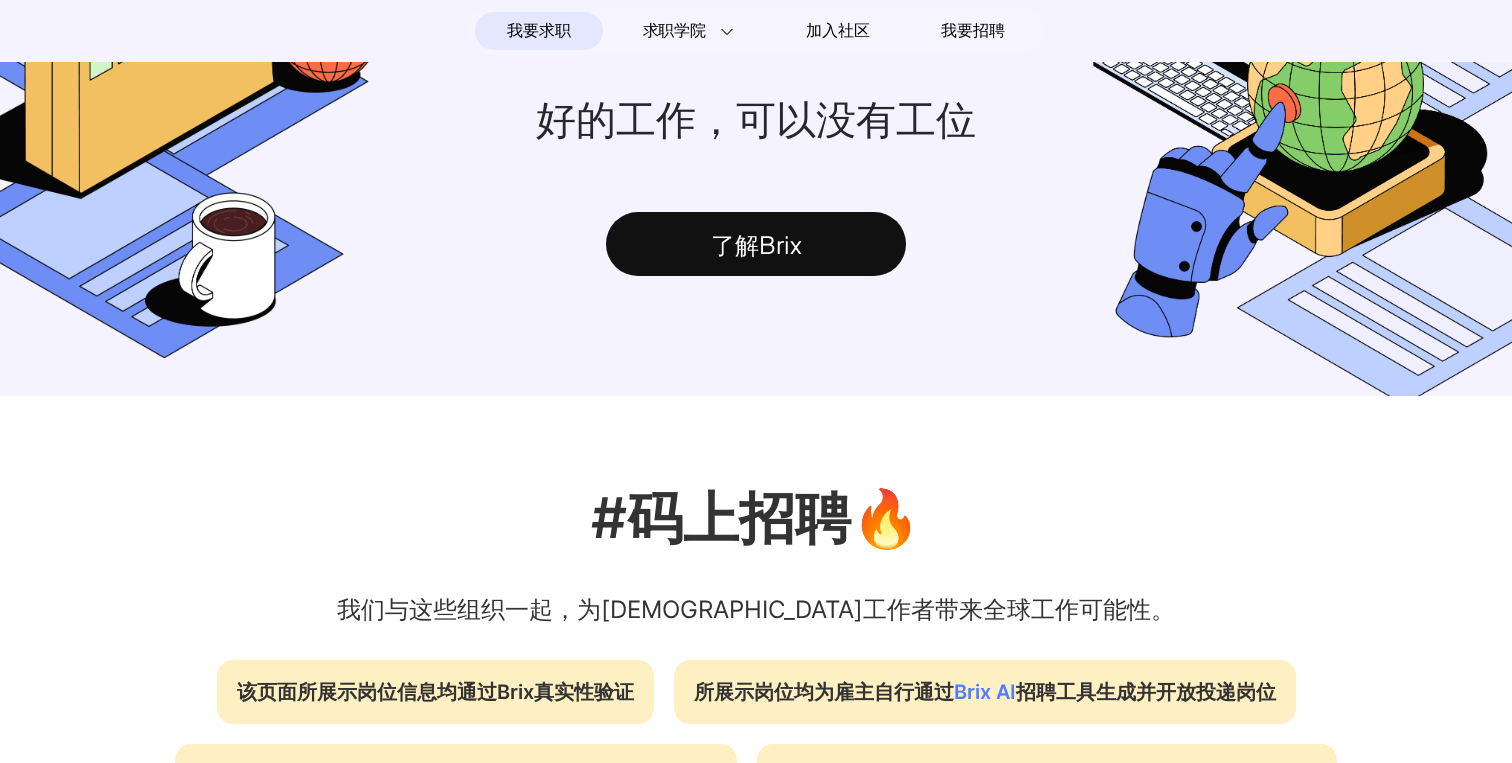 scroll, scrollTop: 0, scrollLeft: 0, axis: both 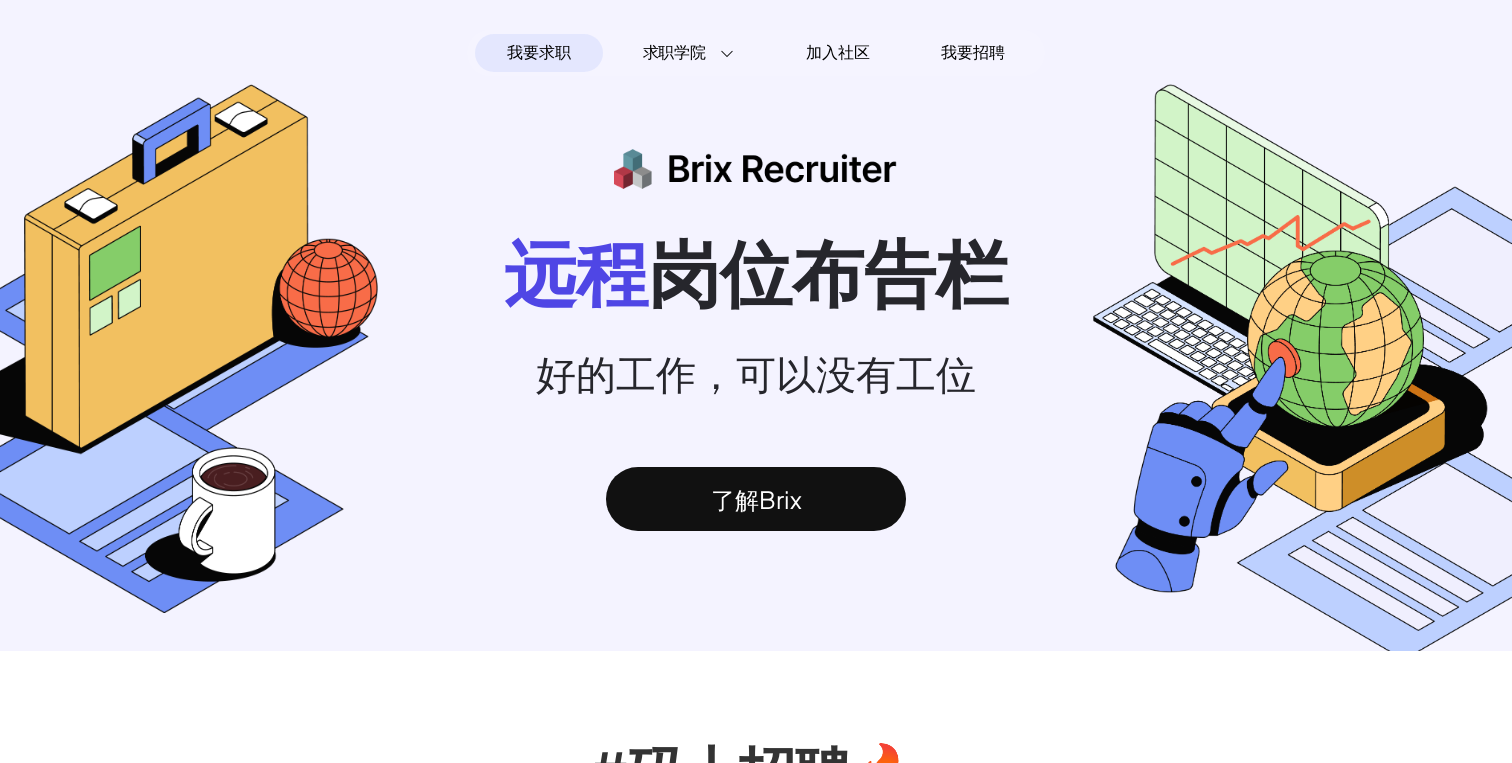 click on "了解Brix" at bounding box center [756, 499] 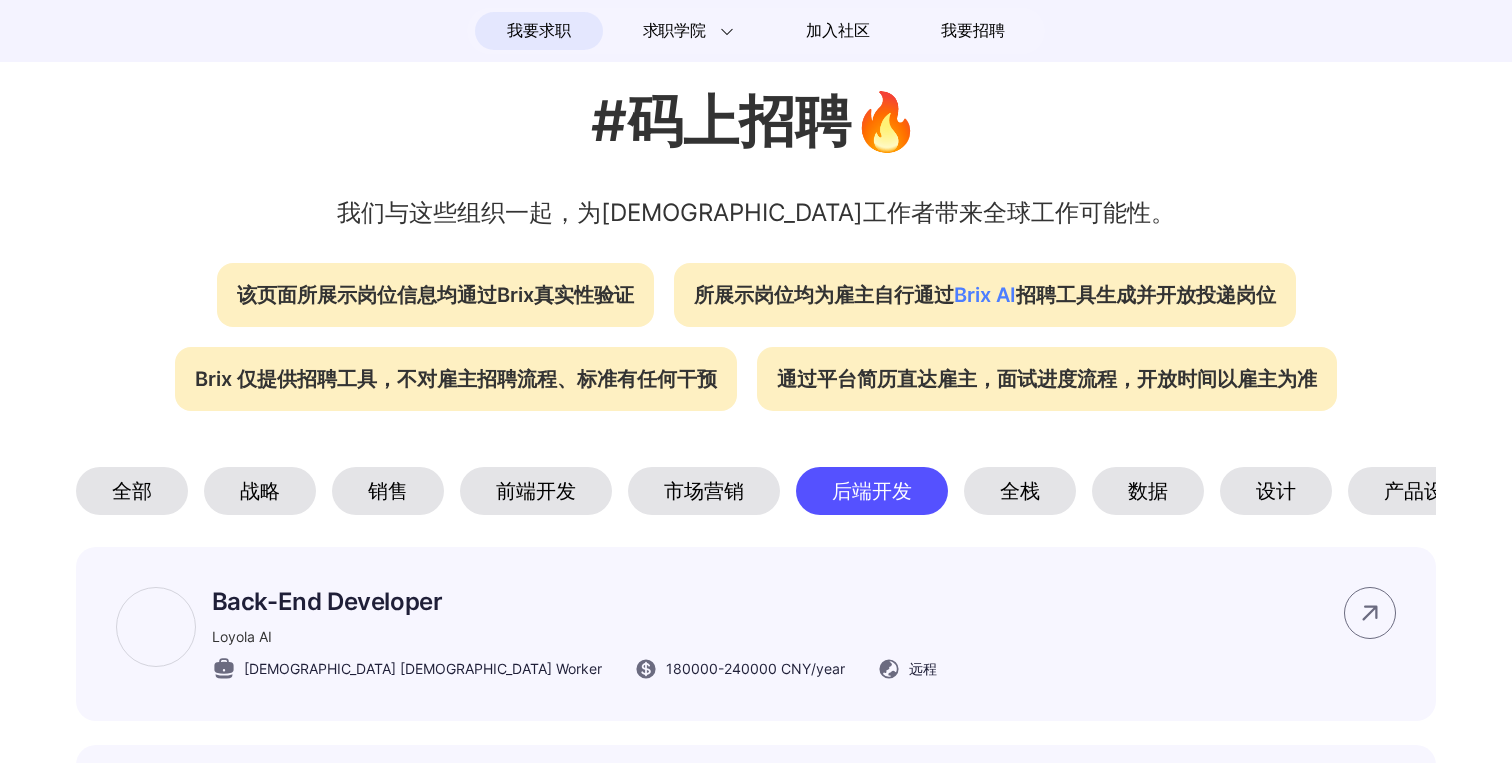 scroll, scrollTop: 672, scrollLeft: 0, axis: vertical 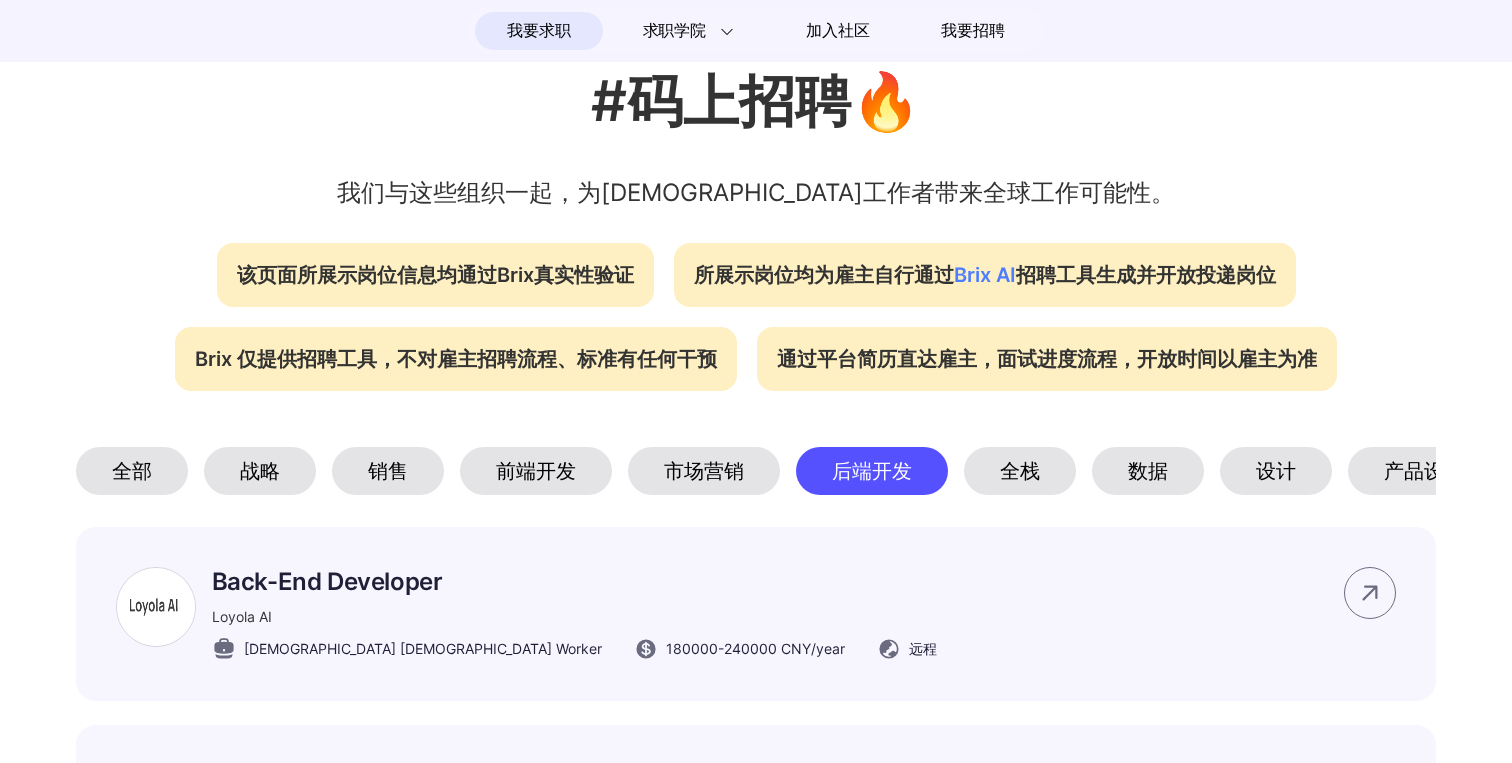 click on "Brix AI" at bounding box center [985, 275] 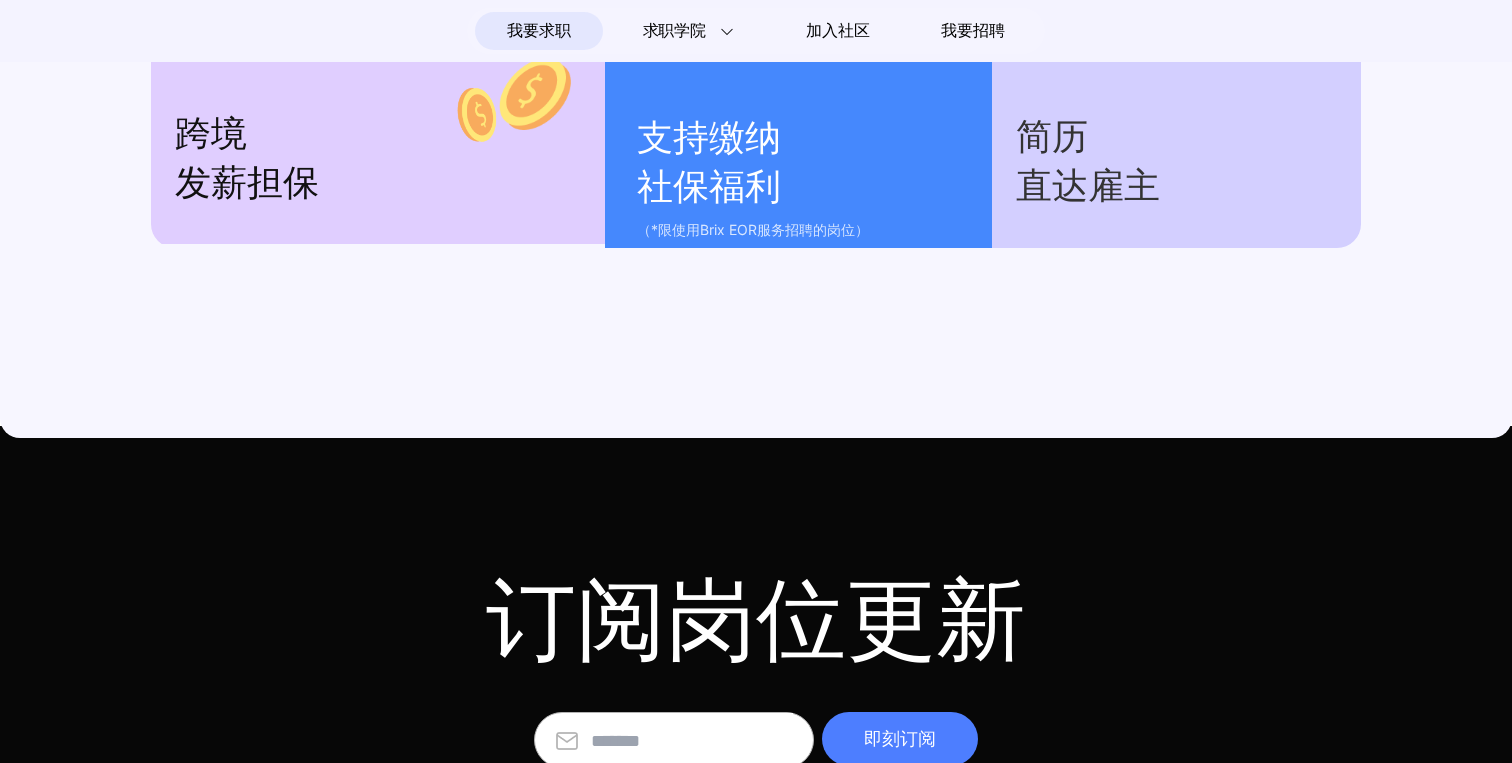 scroll, scrollTop: 4076, scrollLeft: 0, axis: vertical 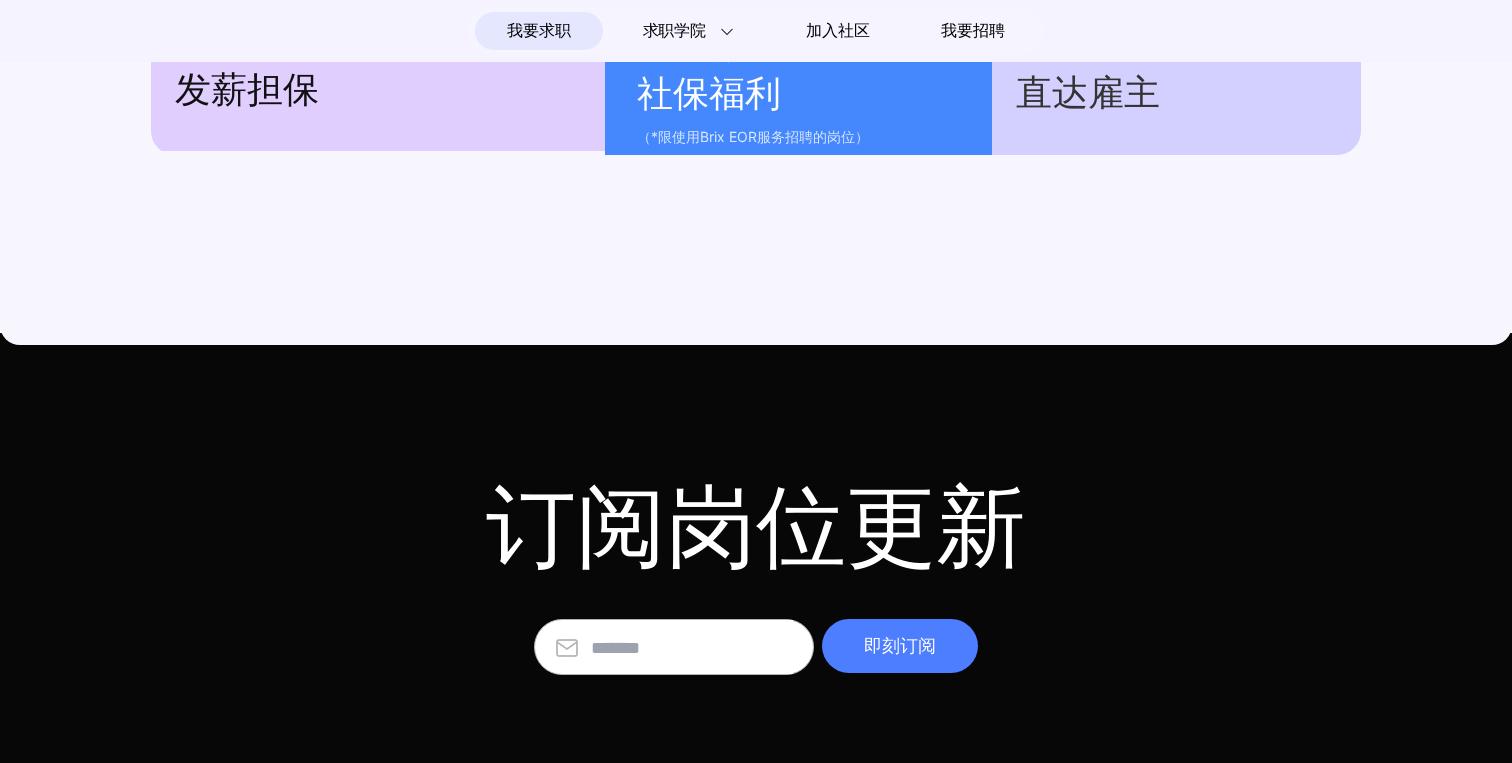 click on "即刻订阅" at bounding box center [900, 646] 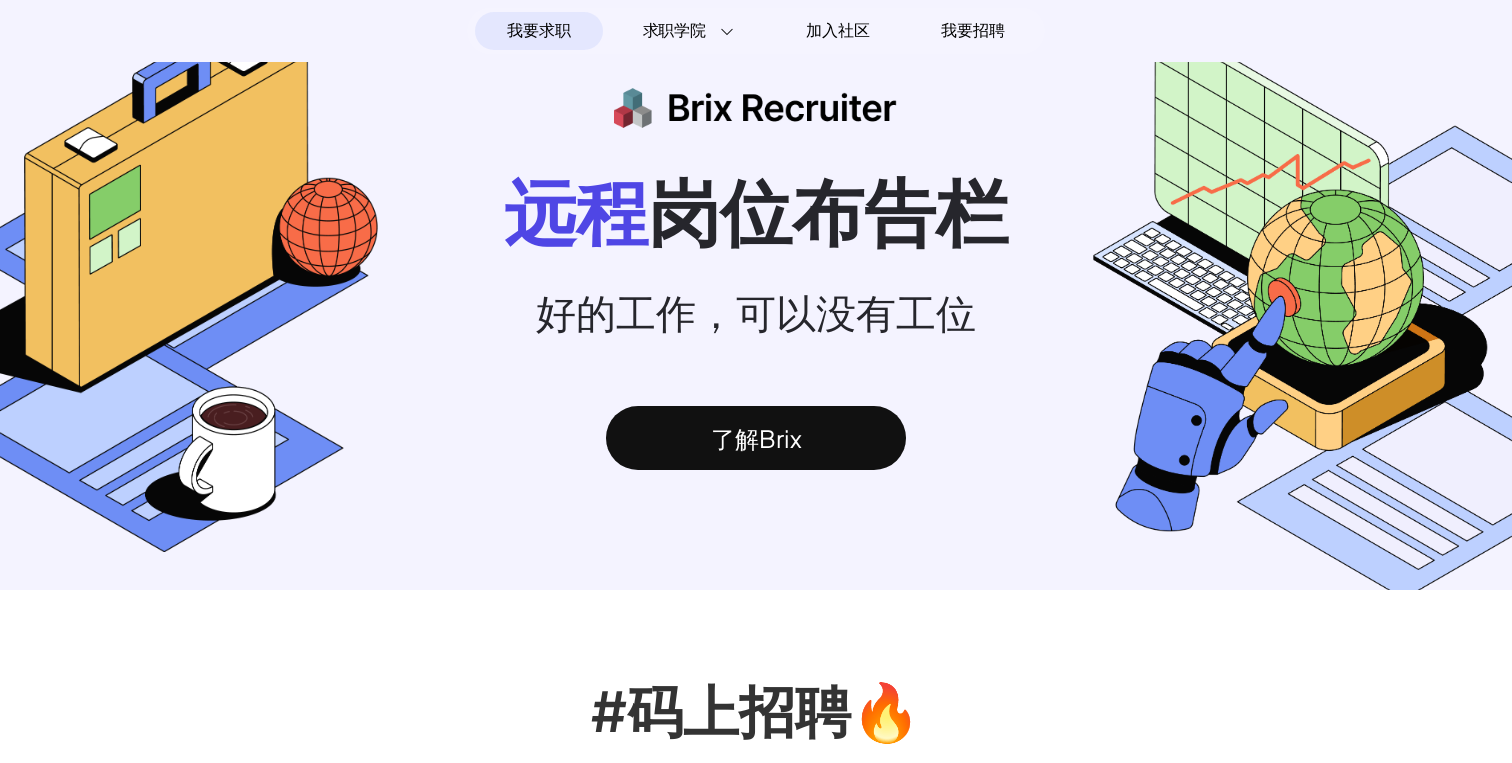 scroll, scrollTop: 0, scrollLeft: 0, axis: both 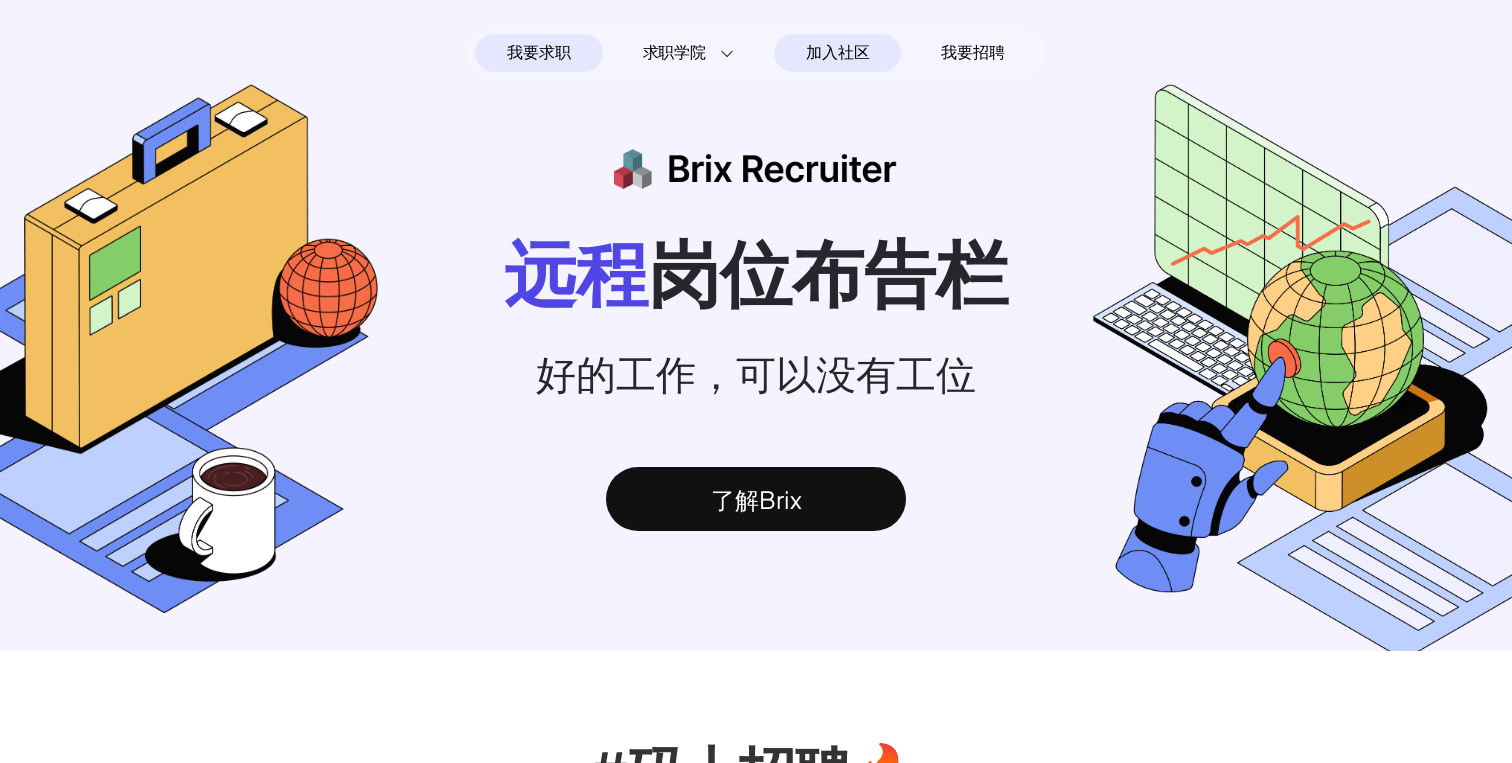 click on "加入社区" at bounding box center (837, 53) 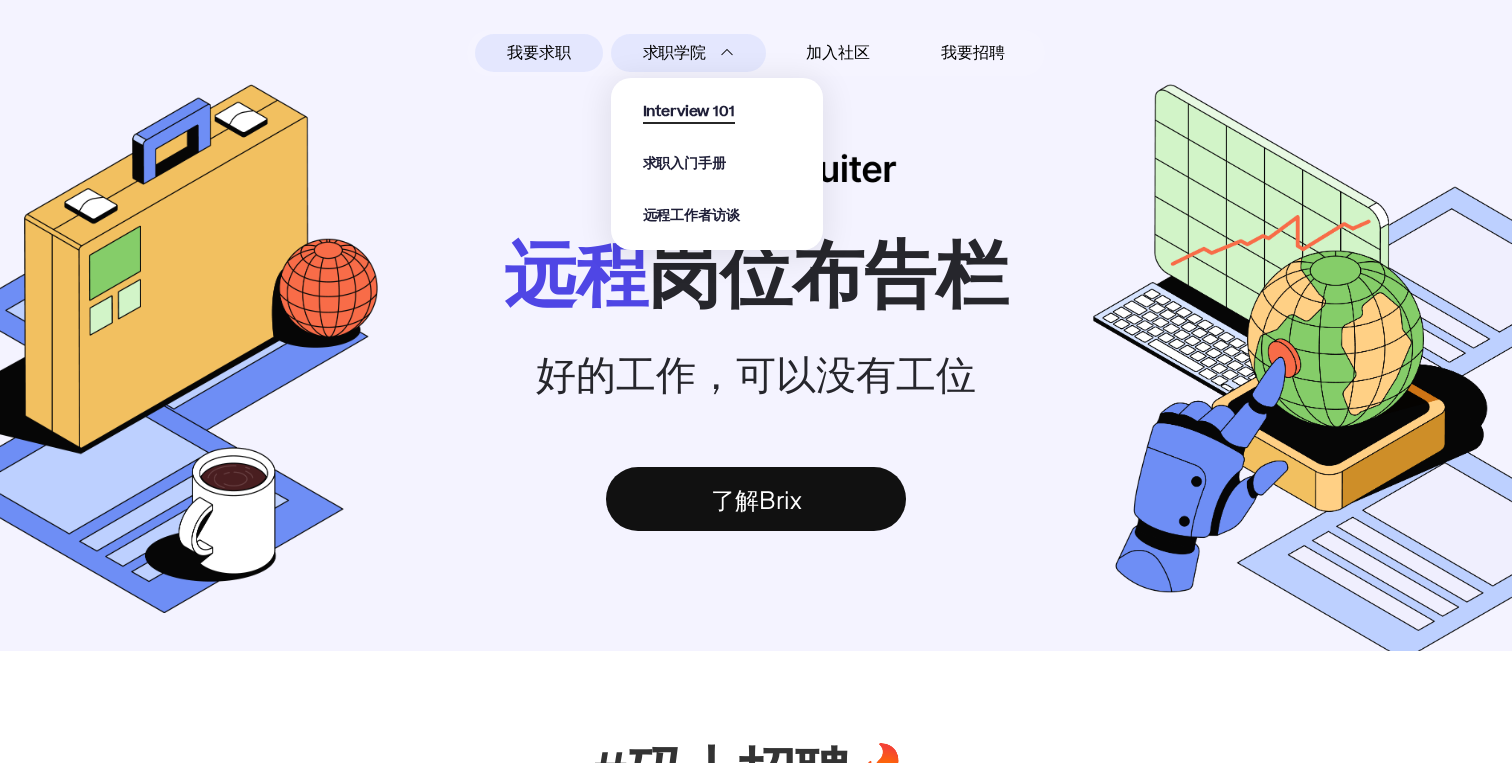 click on "Interview 101" at bounding box center (689, 112) 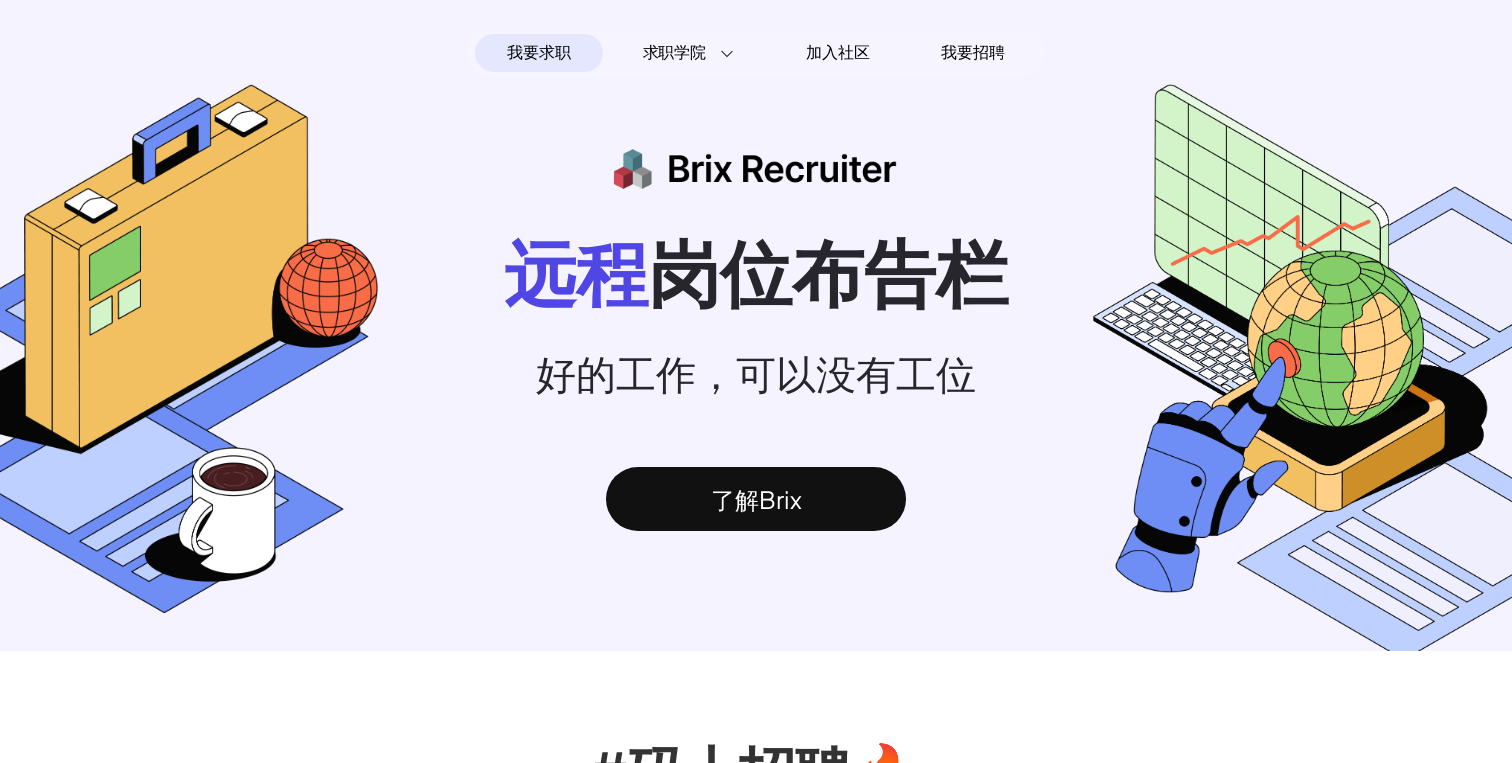 scroll, scrollTop: 1221, scrollLeft: 0, axis: vertical 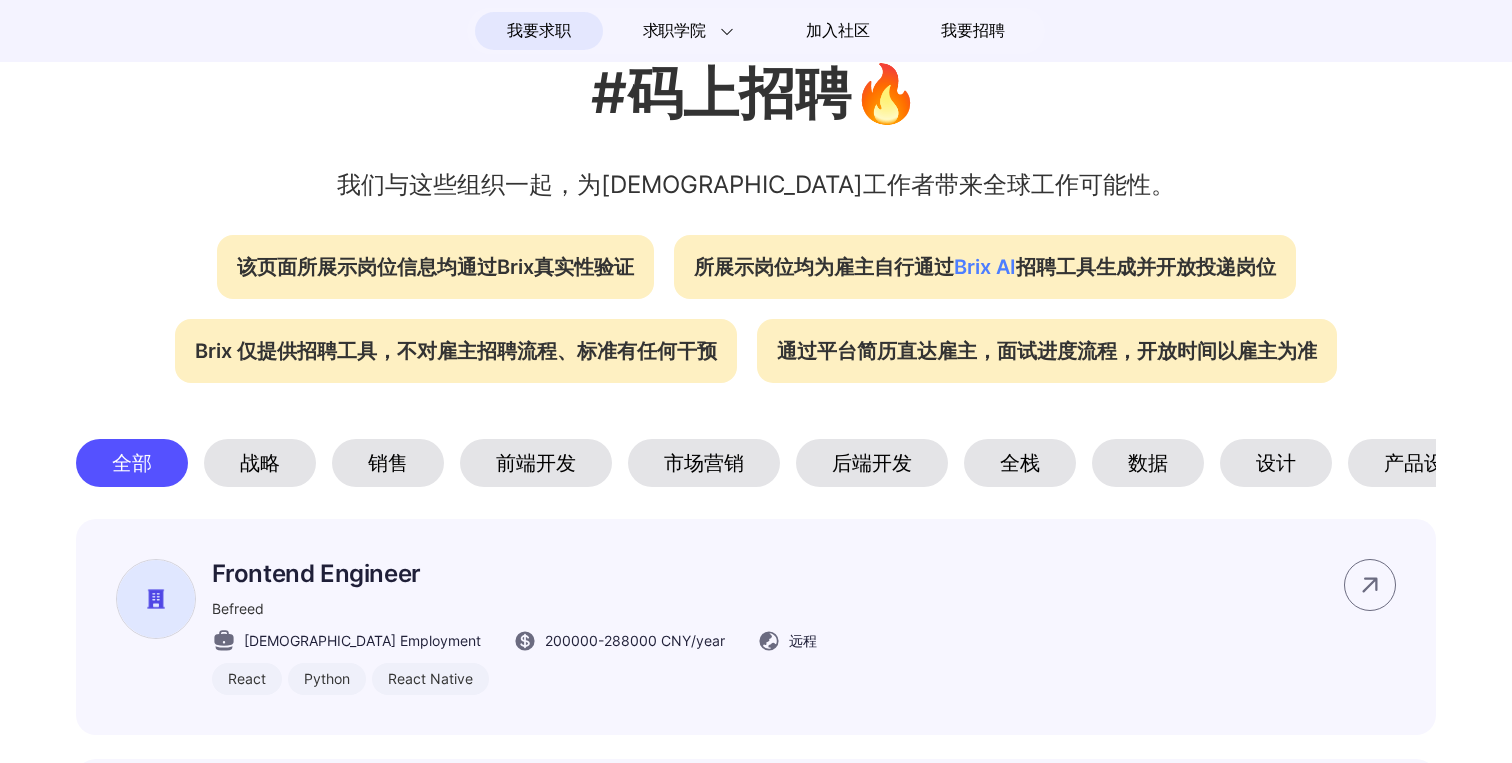 click on "后端开发" at bounding box center (872, 463) 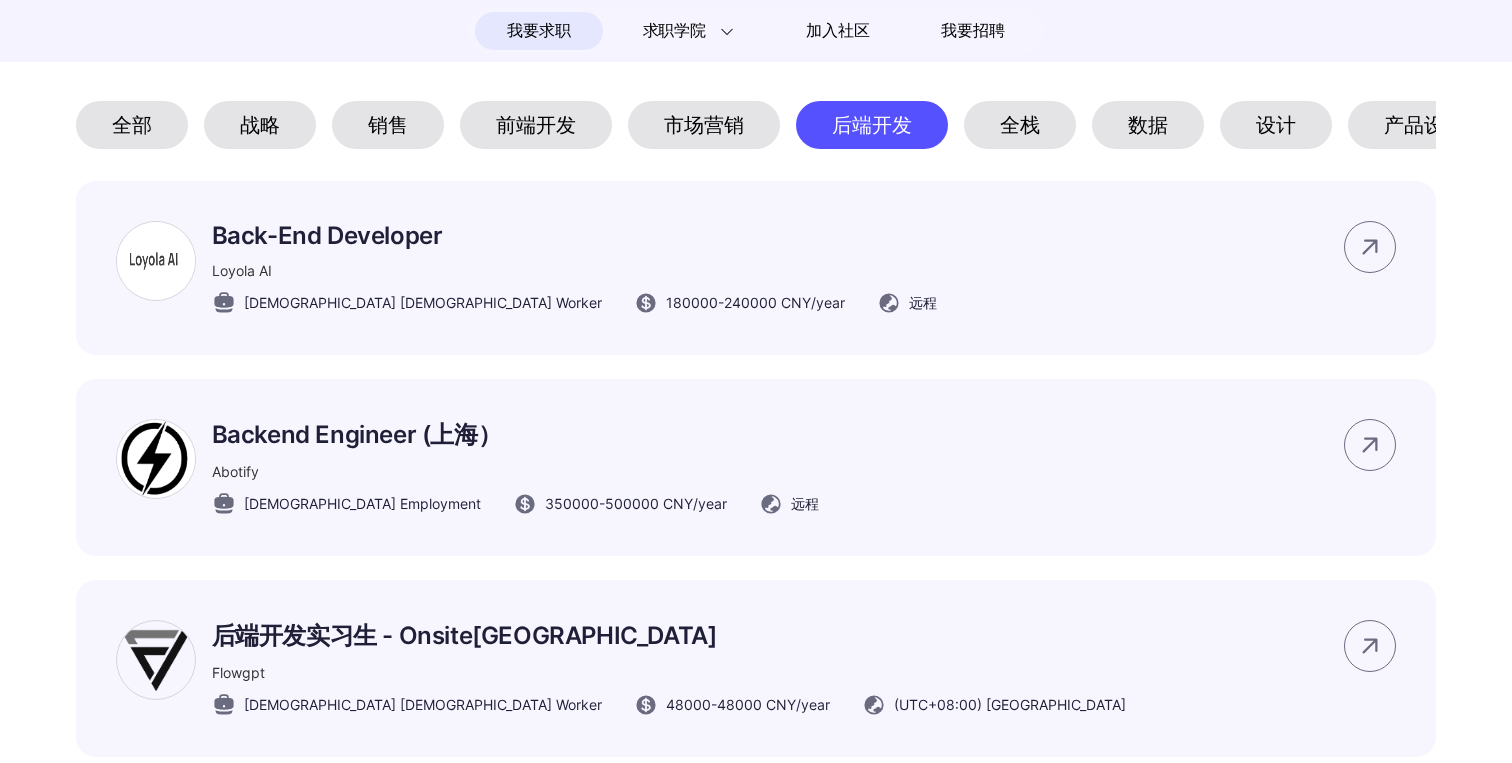 scroll, scrollTop: 1048, scrollLeft: 0, axis: vertical 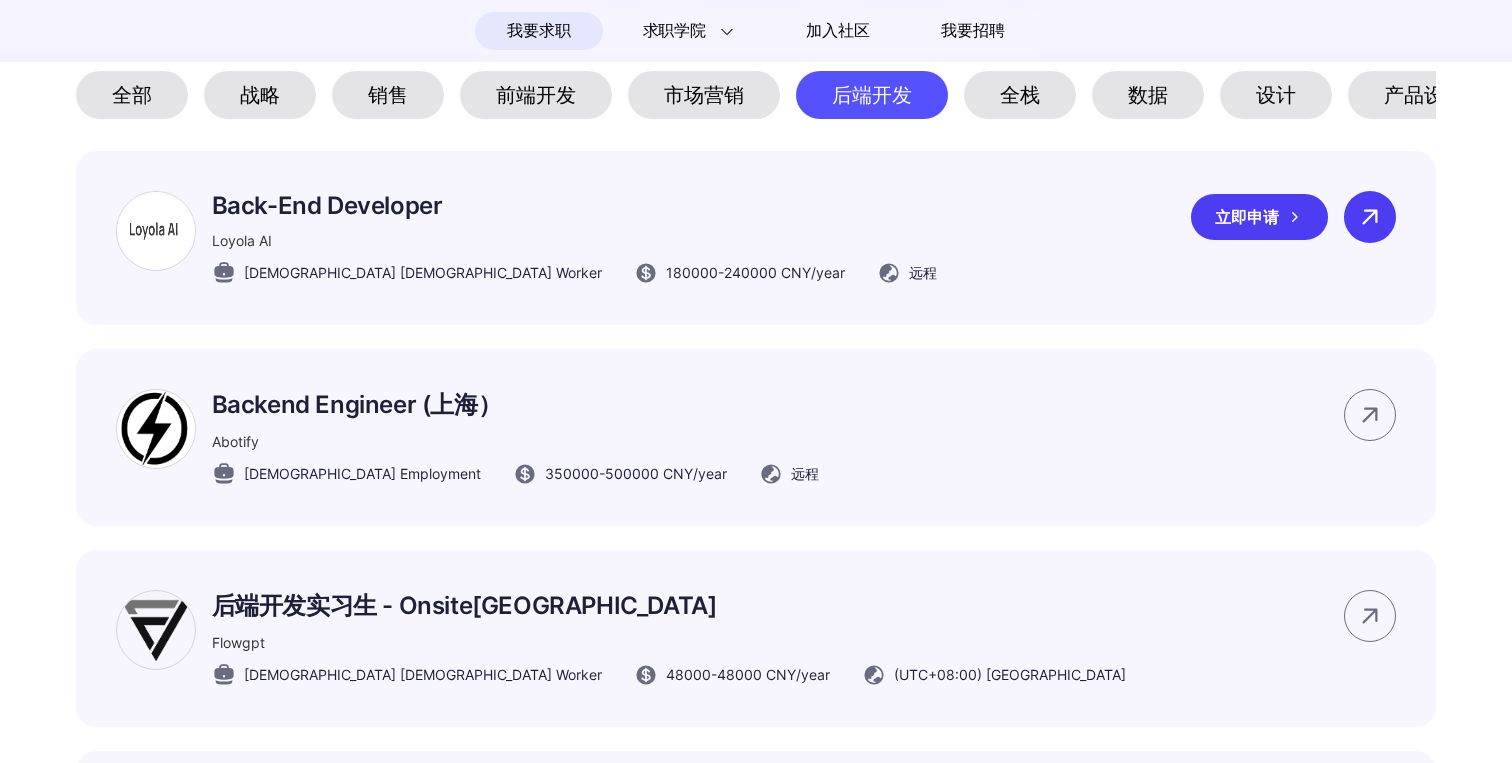 click 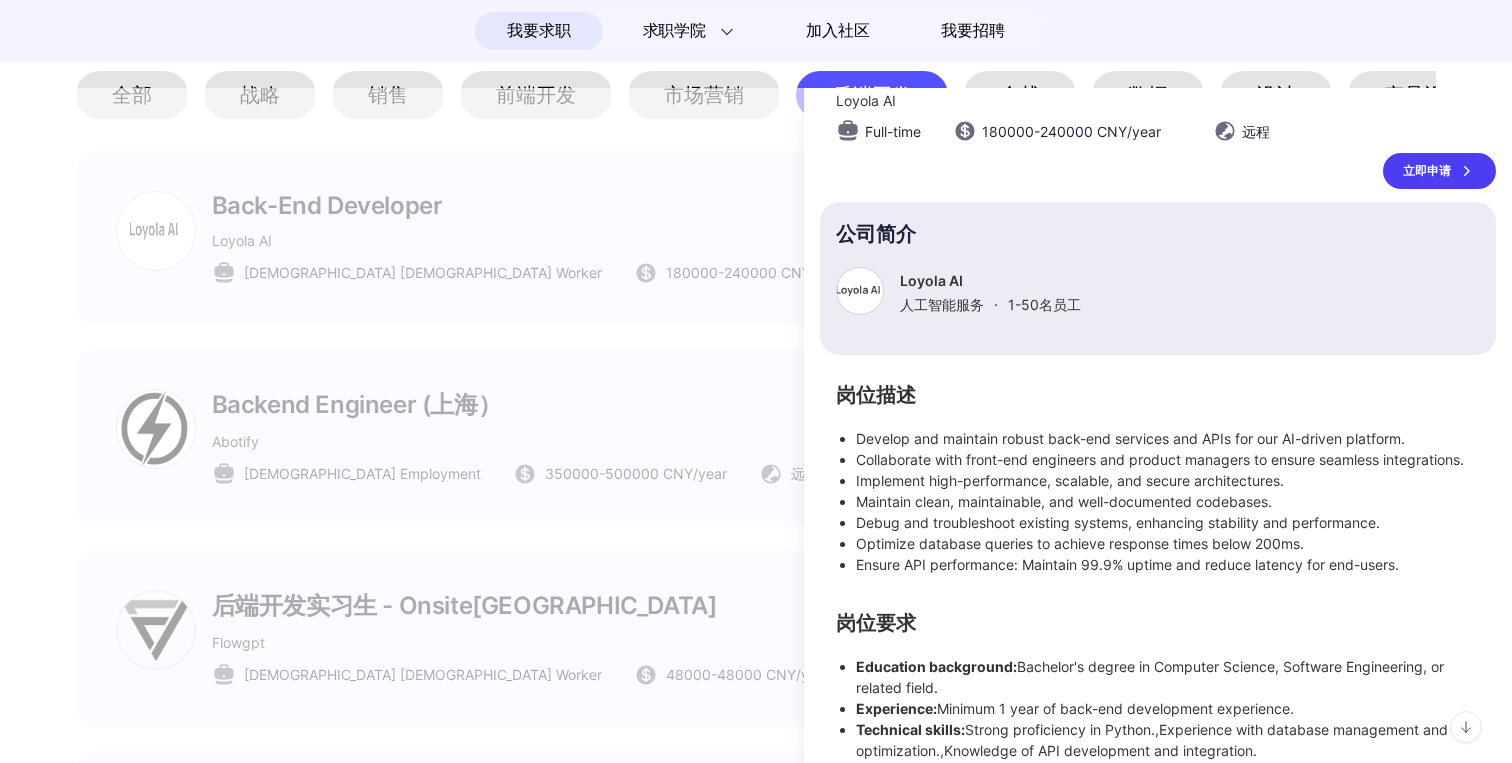 scroll, scrollTop: 123, scrollLeft: 0, axis: vertical 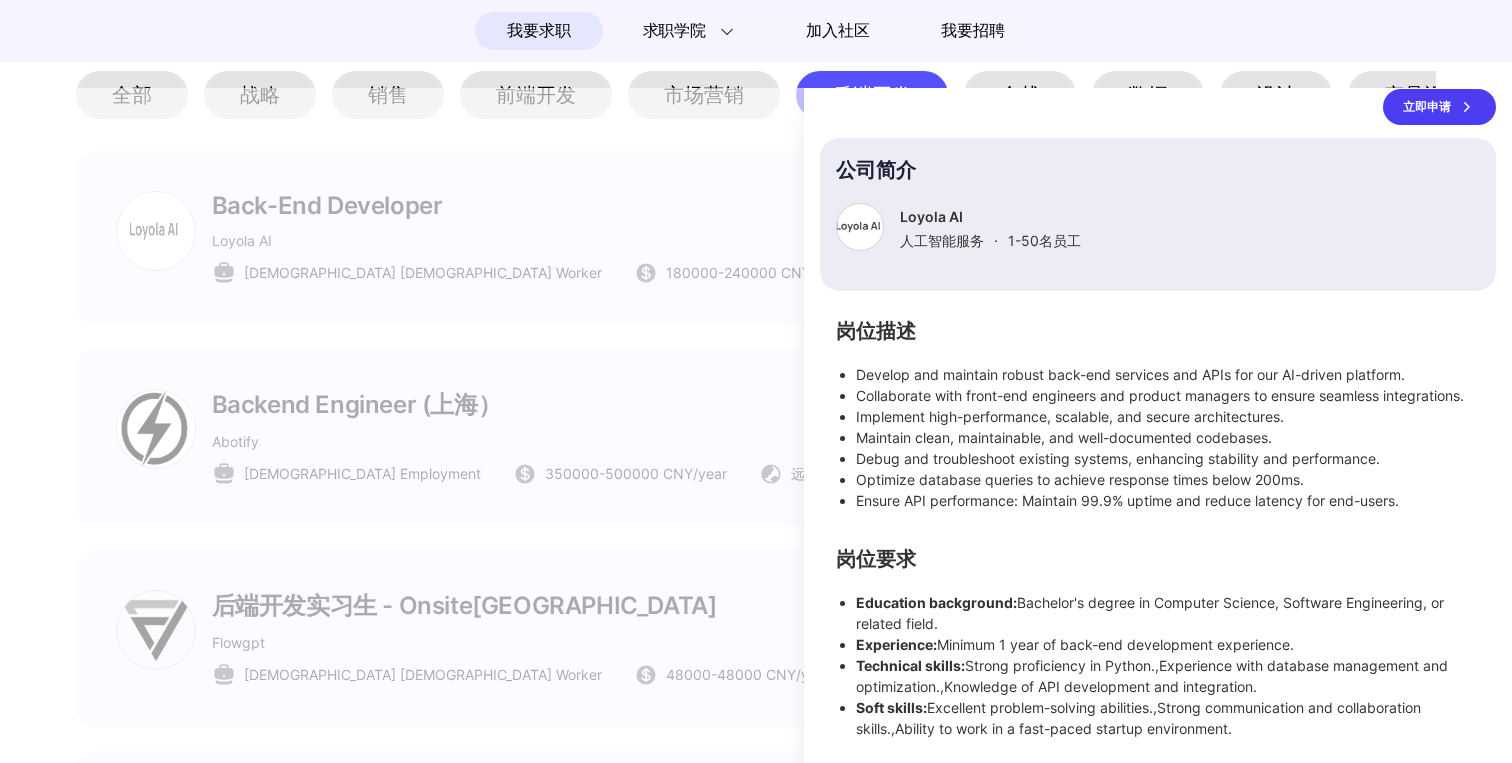 click at bounding box center (756, 425) 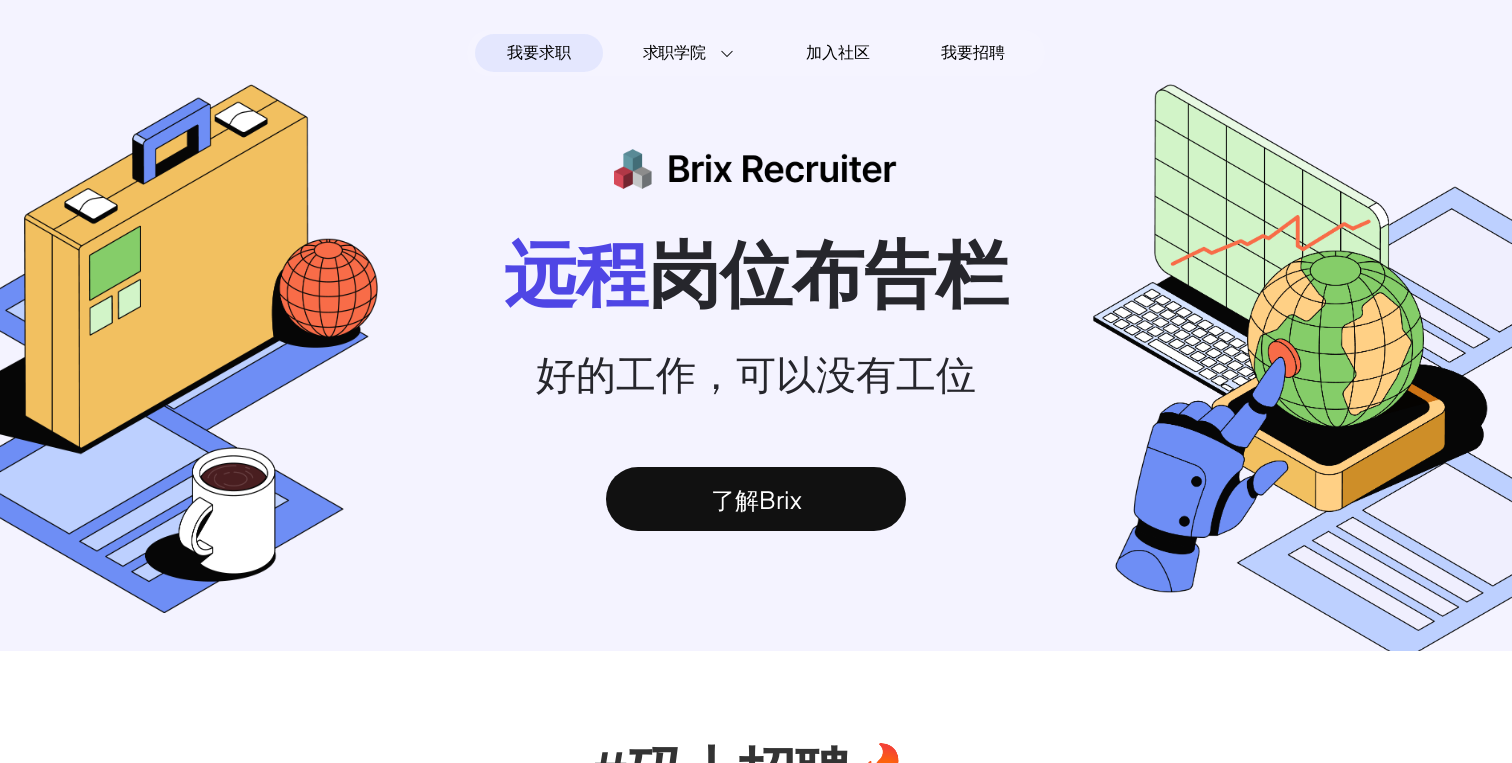 scroll, scrollTop: 1048, scrollLeft: 0, axis: vertical 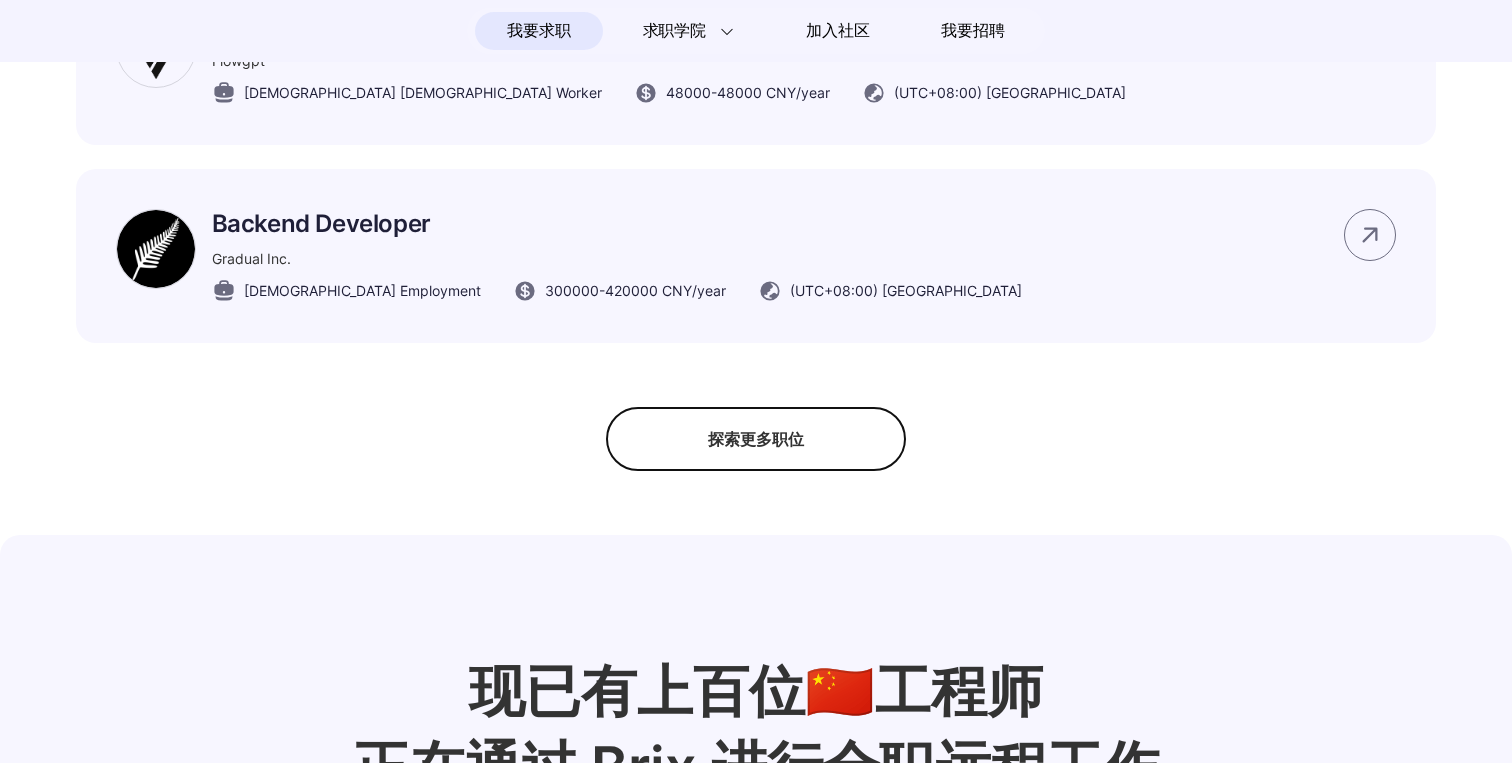 click on "探索更多职位" at bounding box center (756, 439) 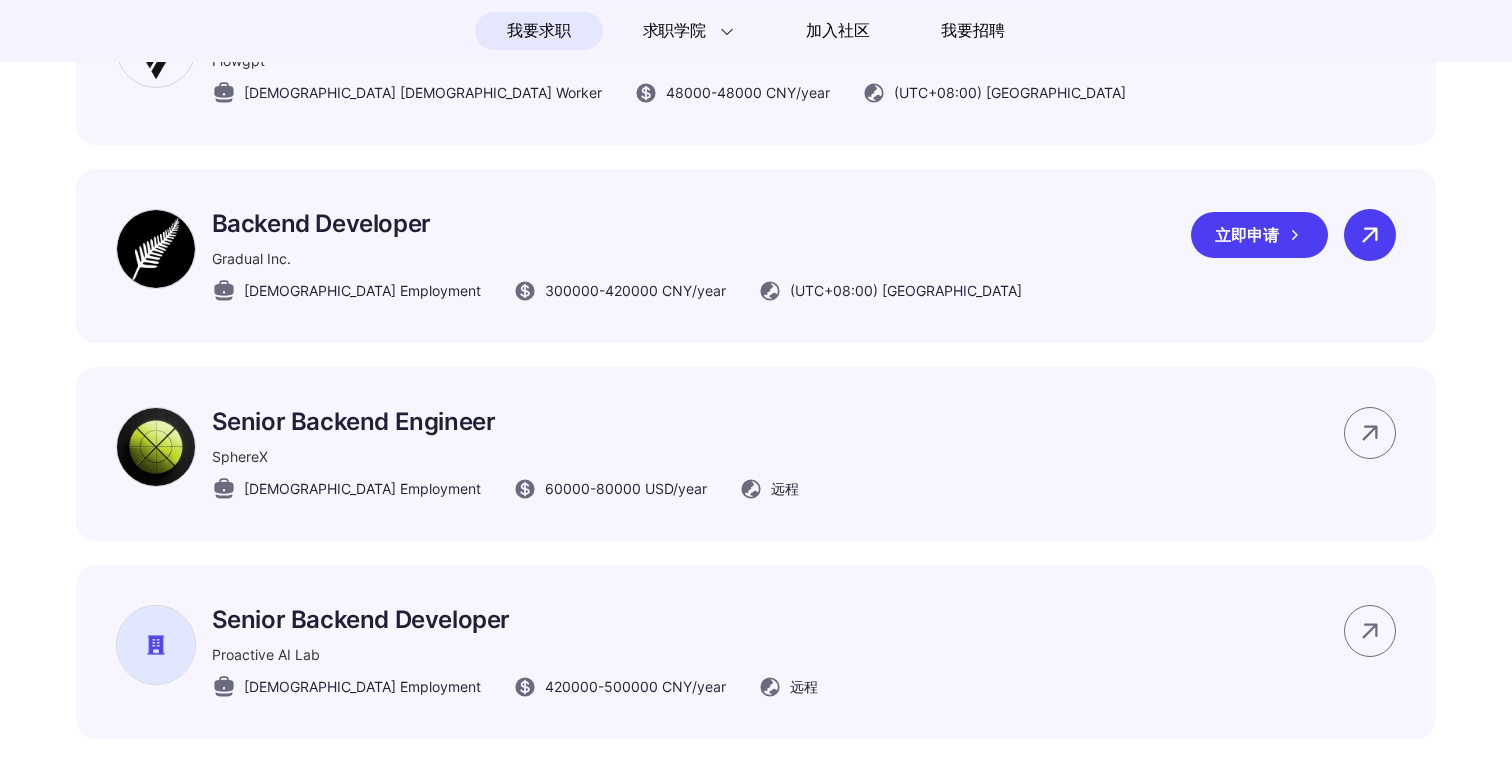 click 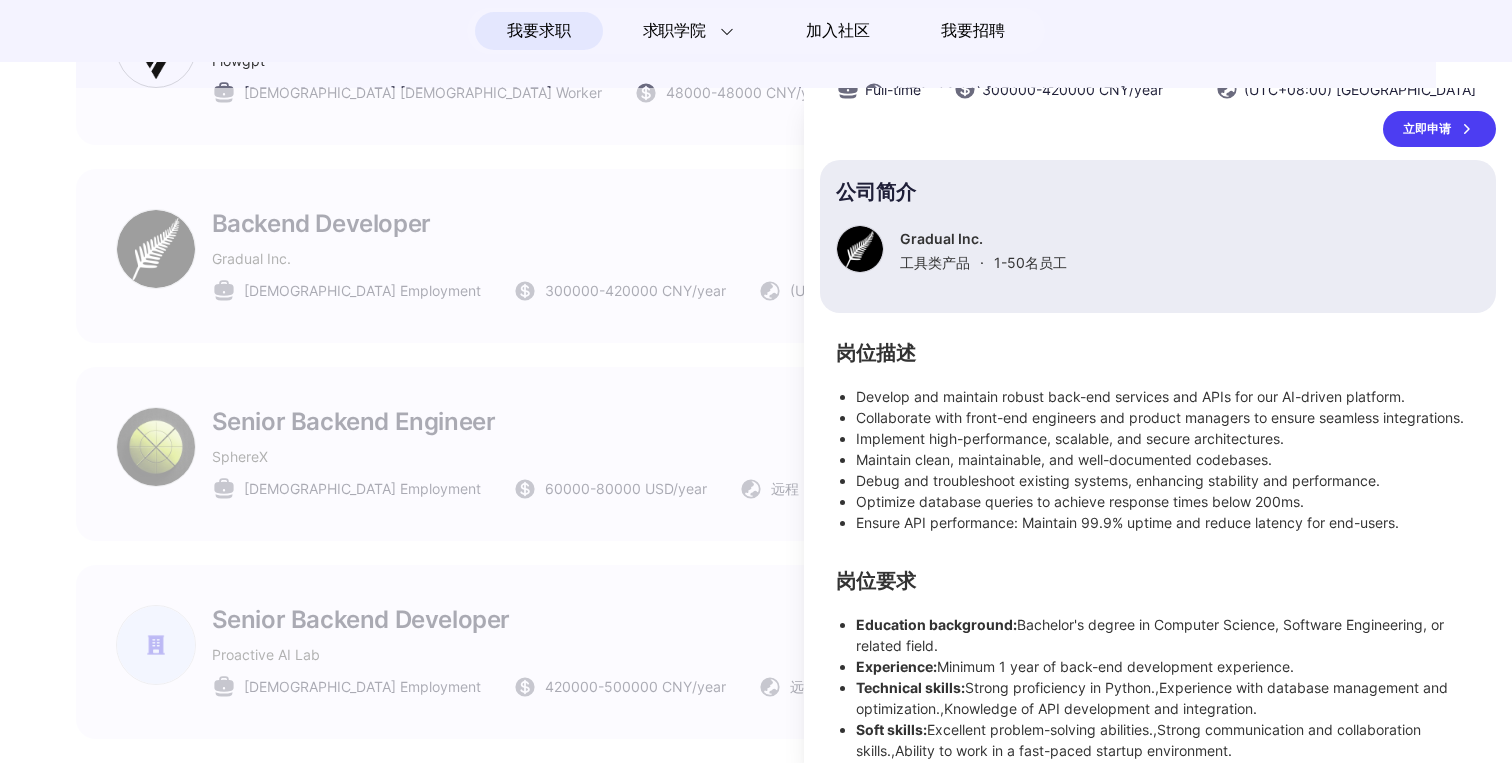 scroll, scrollTop: 0, scrollLeft: 0, axis: both 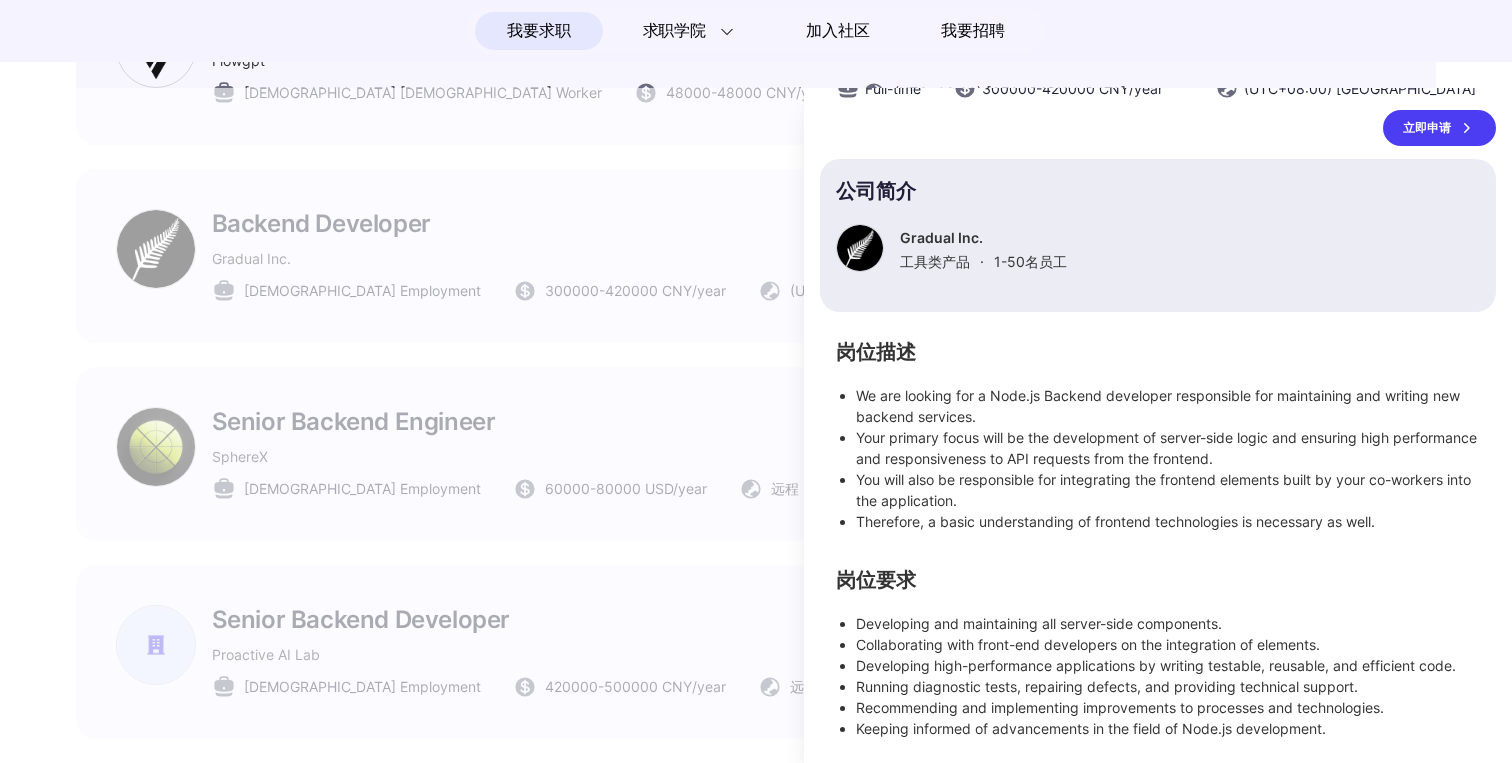 click at bounding box center [756, 425] 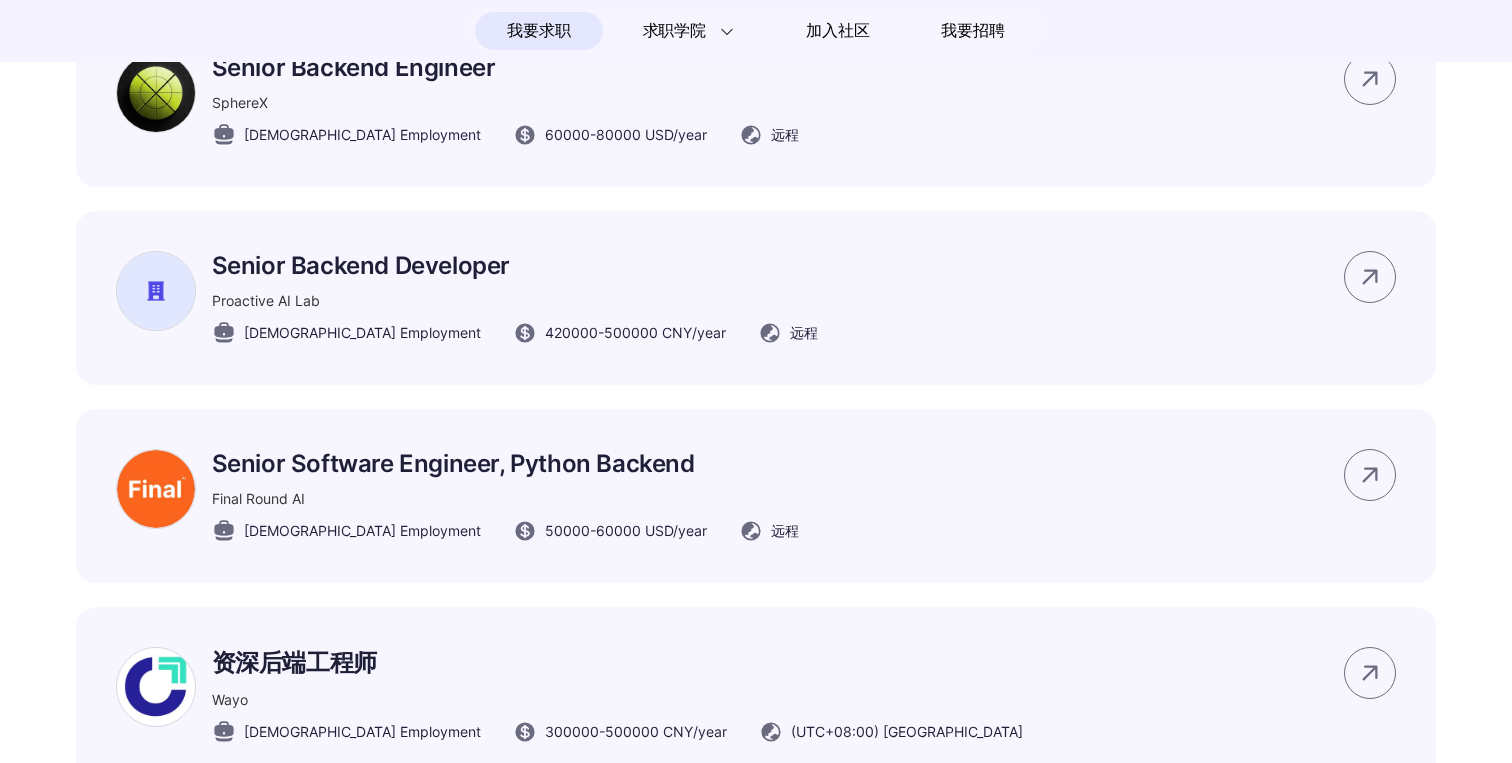 scroll, scrollTop: 1989, scrollLeft: 0, axis: vertical 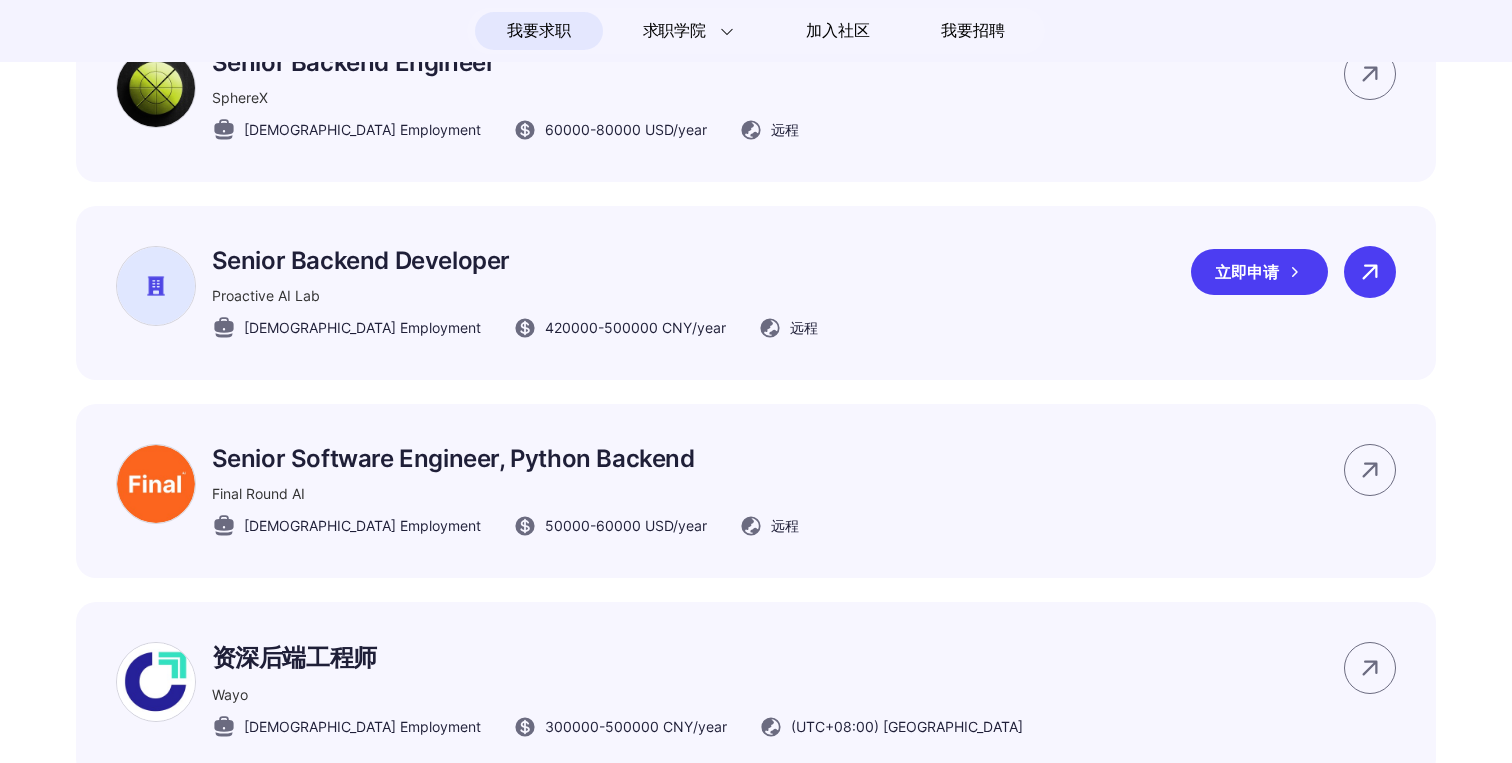 click 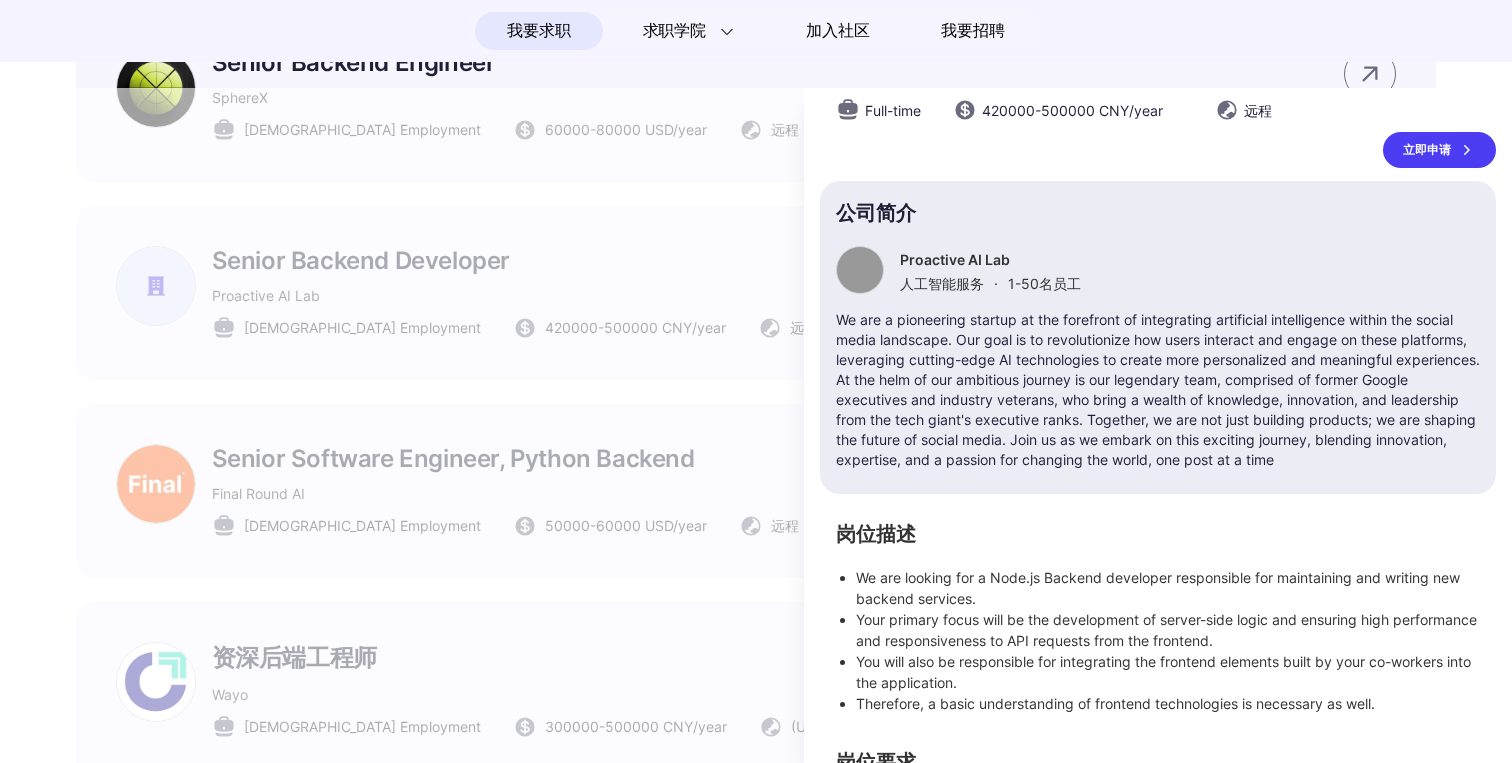 scroll, scrollTop: 0, scrollLeft: 0, axis: both 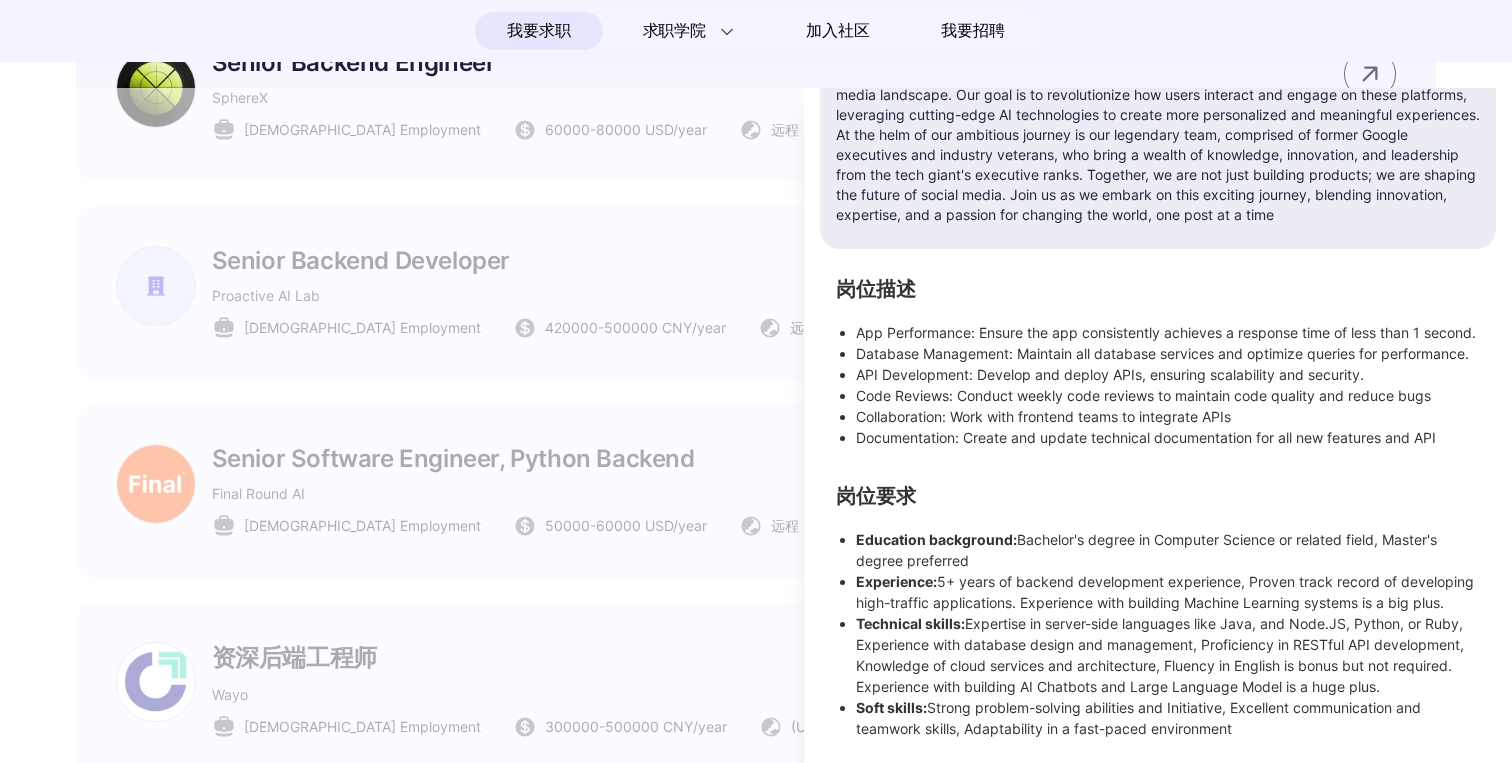 click at bounding box center (756, 425) 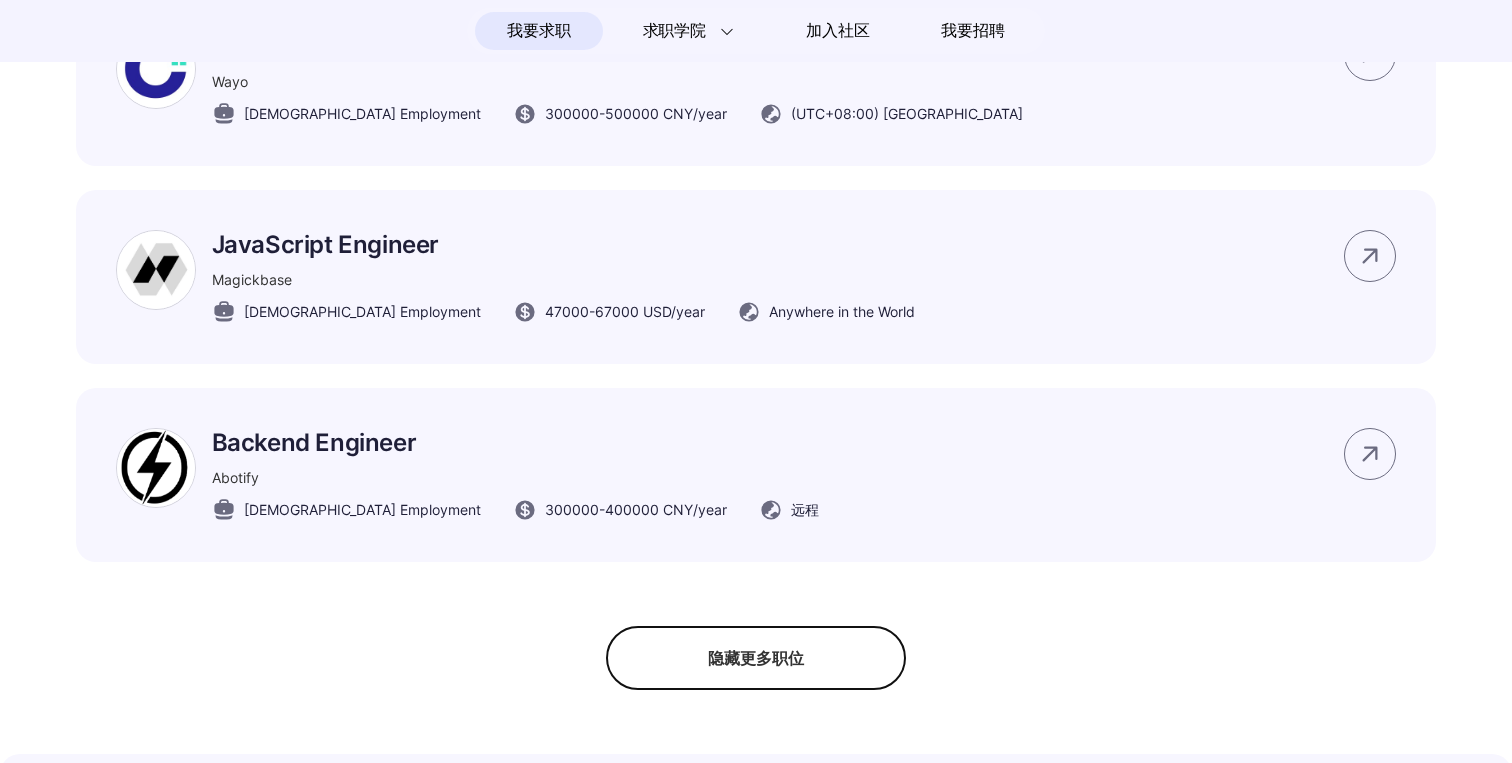scroll, scrollTop: 2647, scrollLeft: 0, axis: vertical 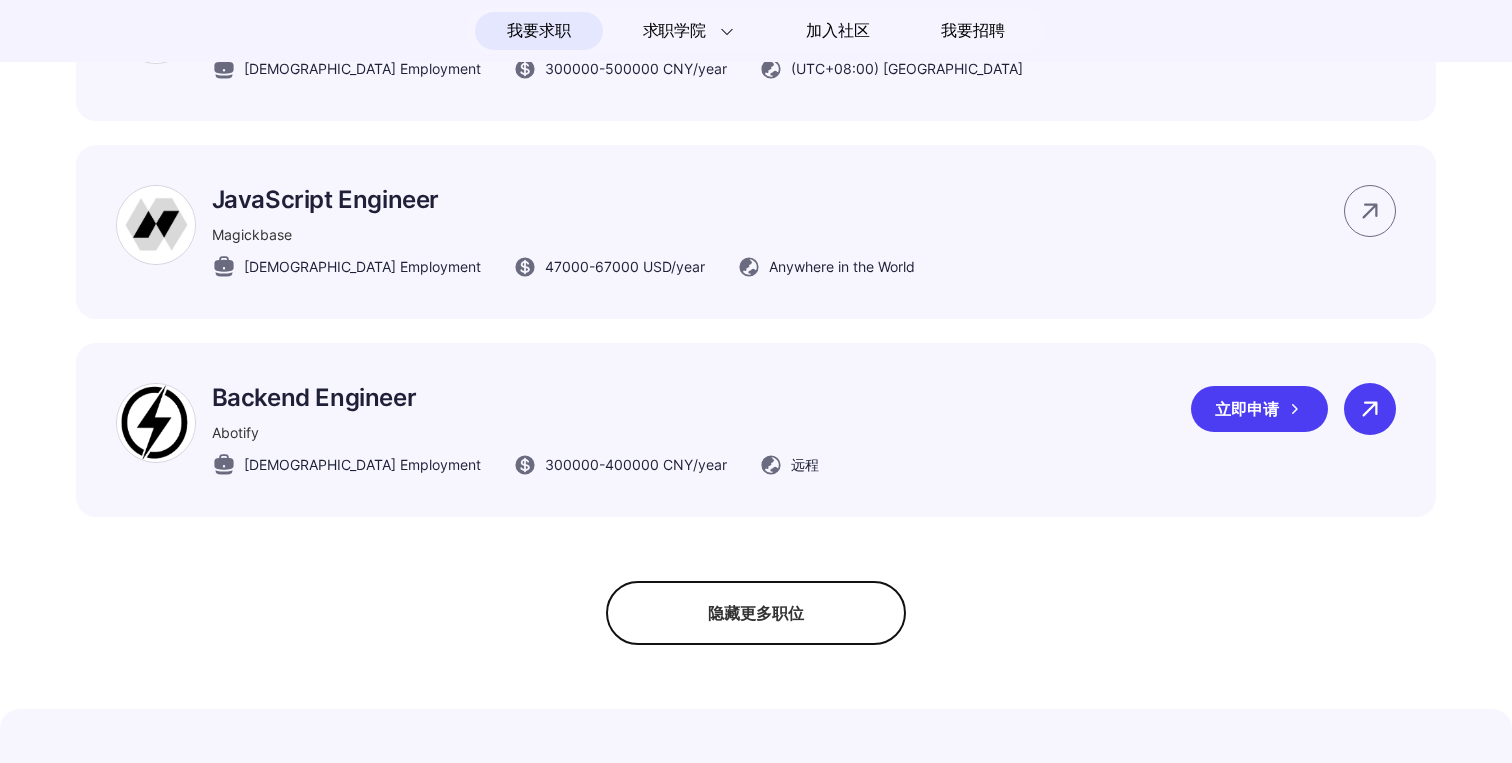 click 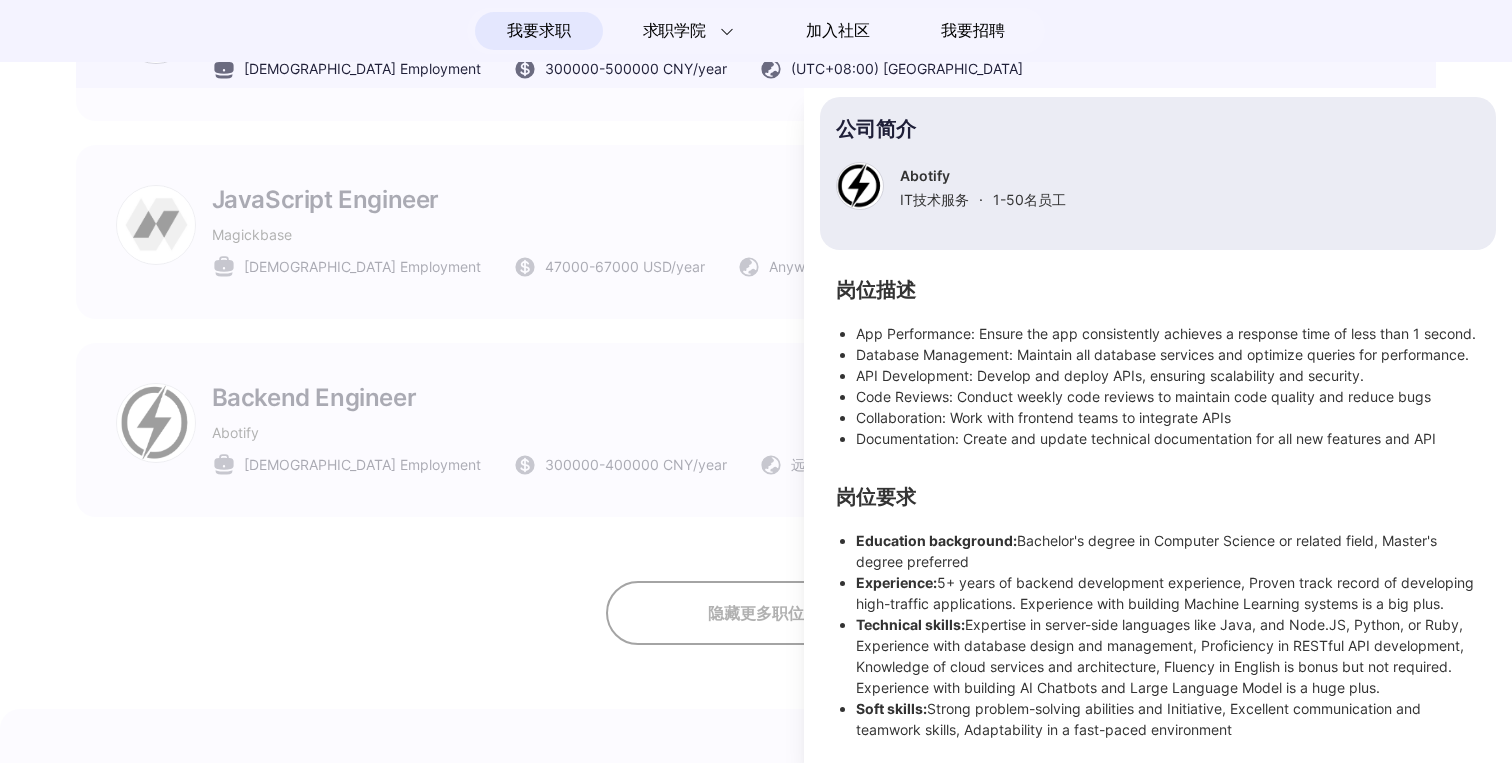 scroll, scrollTop: 81, scrollLeft: 0, axis: vertical 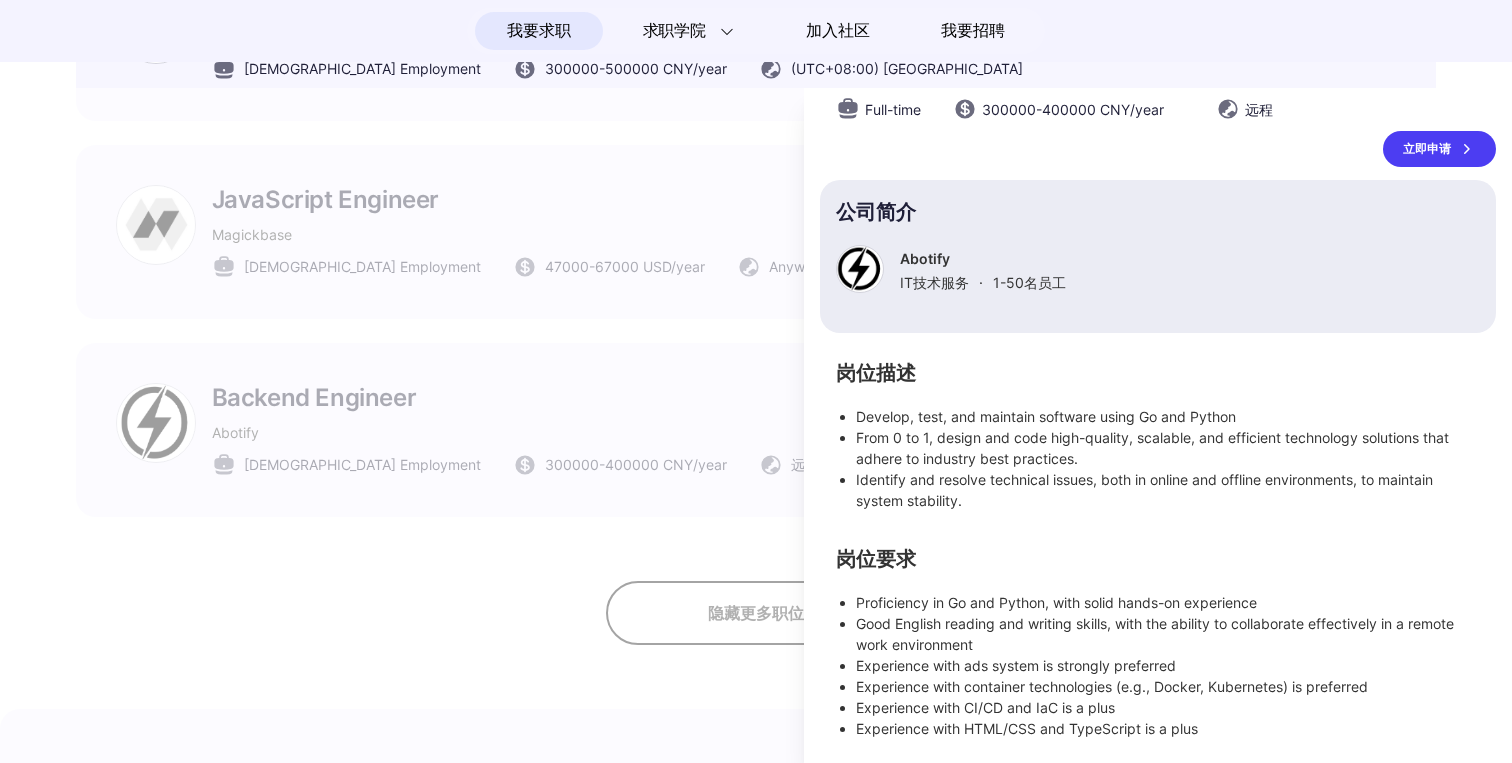 click at bounding box center (756, 425) 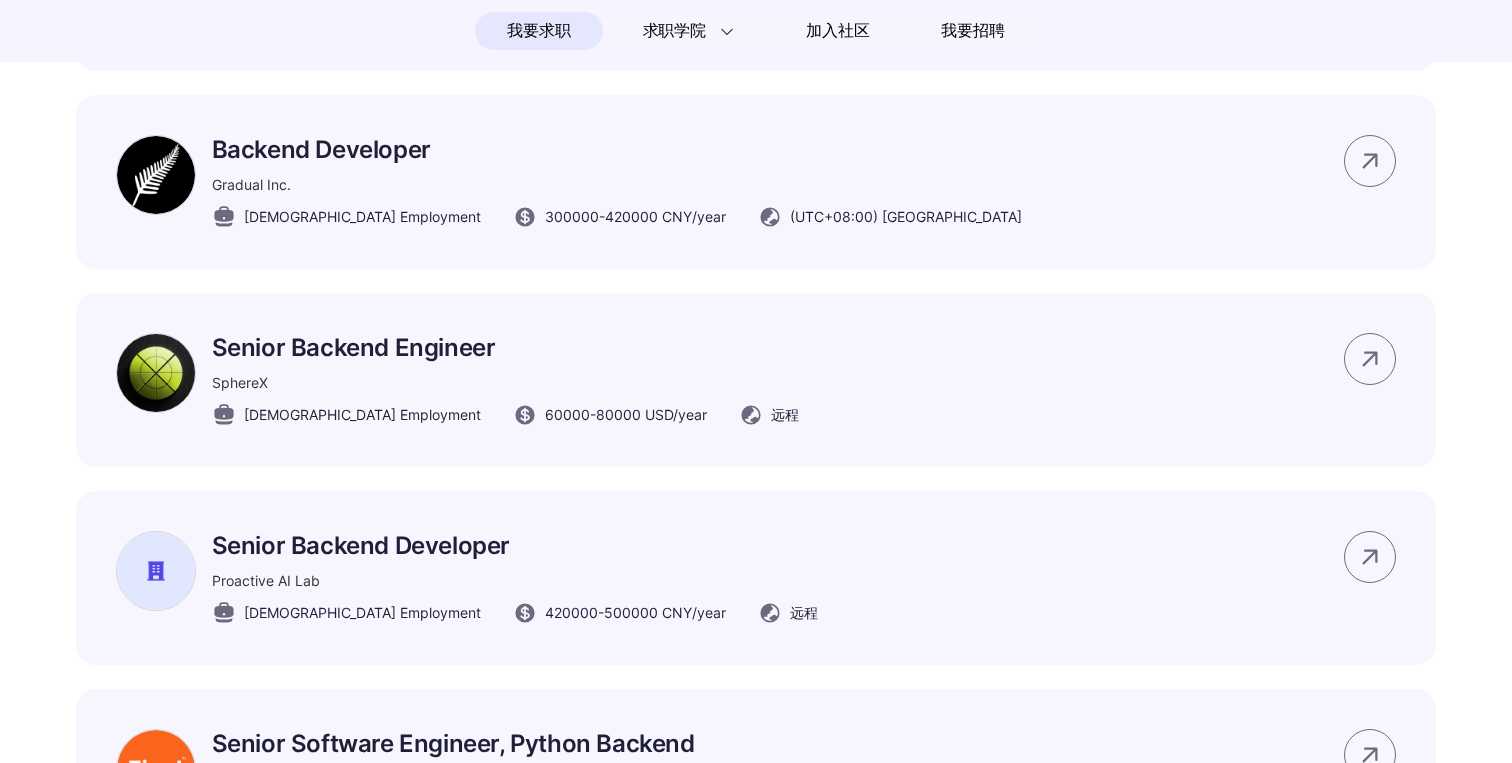 scroll, scrollTop: 1734, scrollLeft: 0, axis: vertical 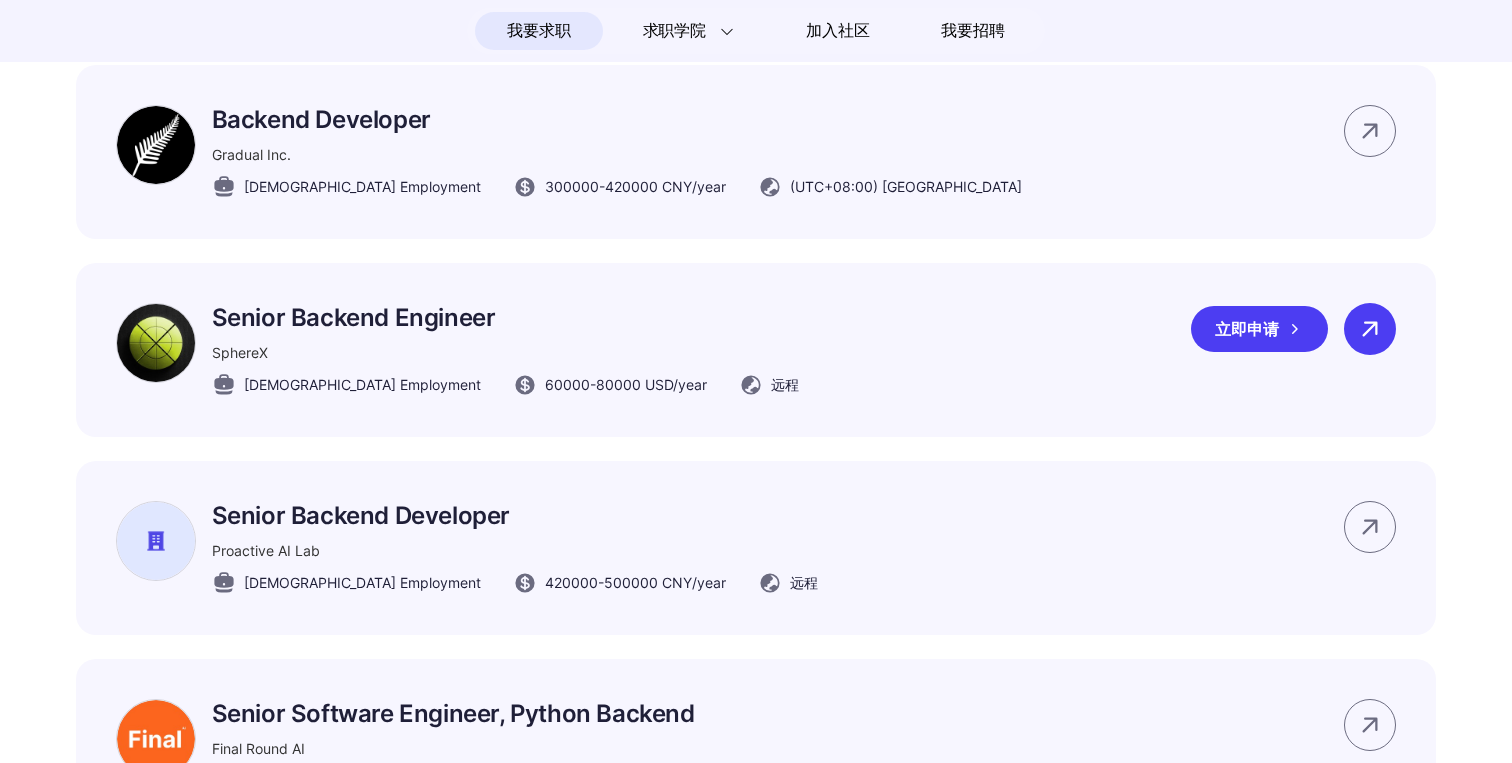 click 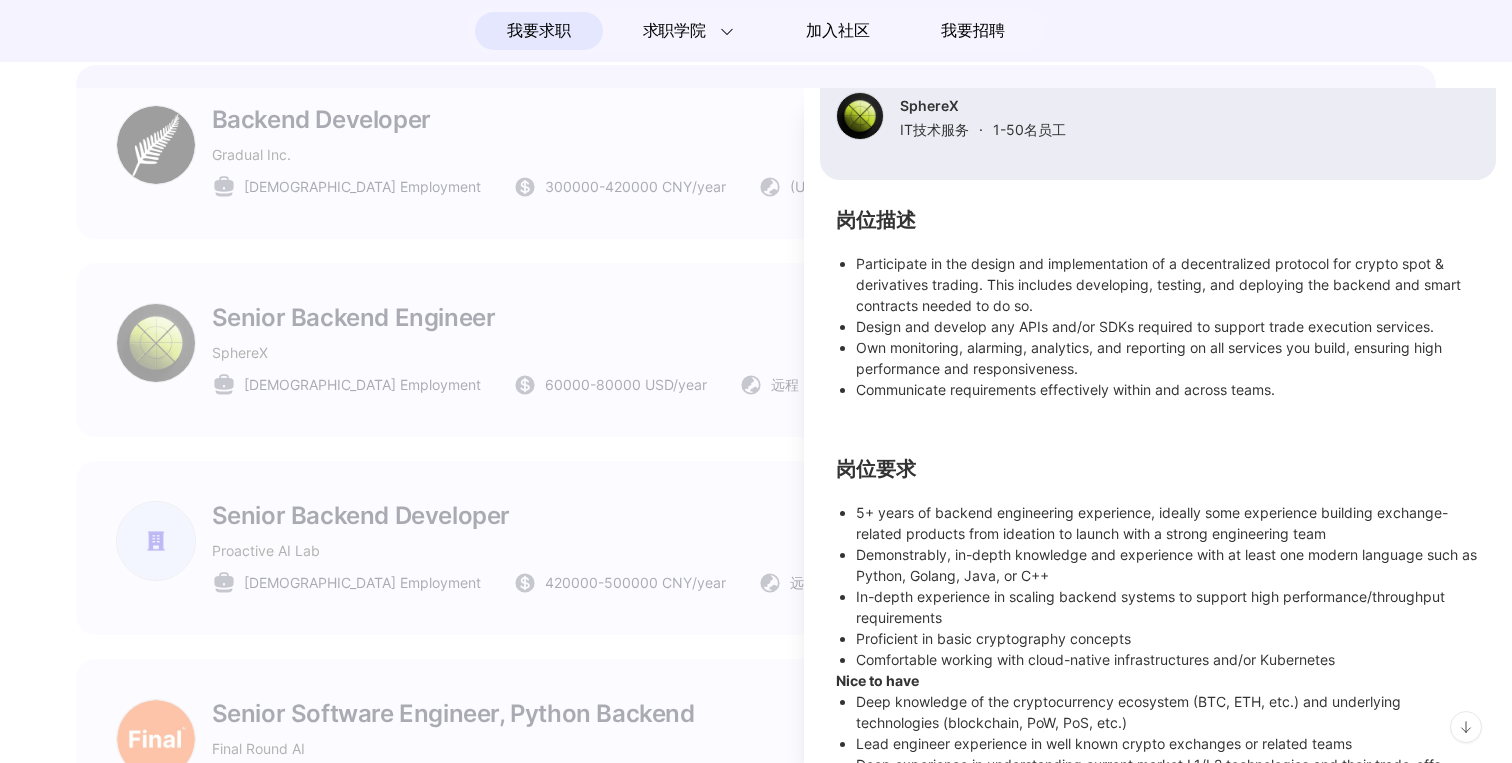 scroll, scrollTop: 291, scrollLeft: 0, axis: vertical 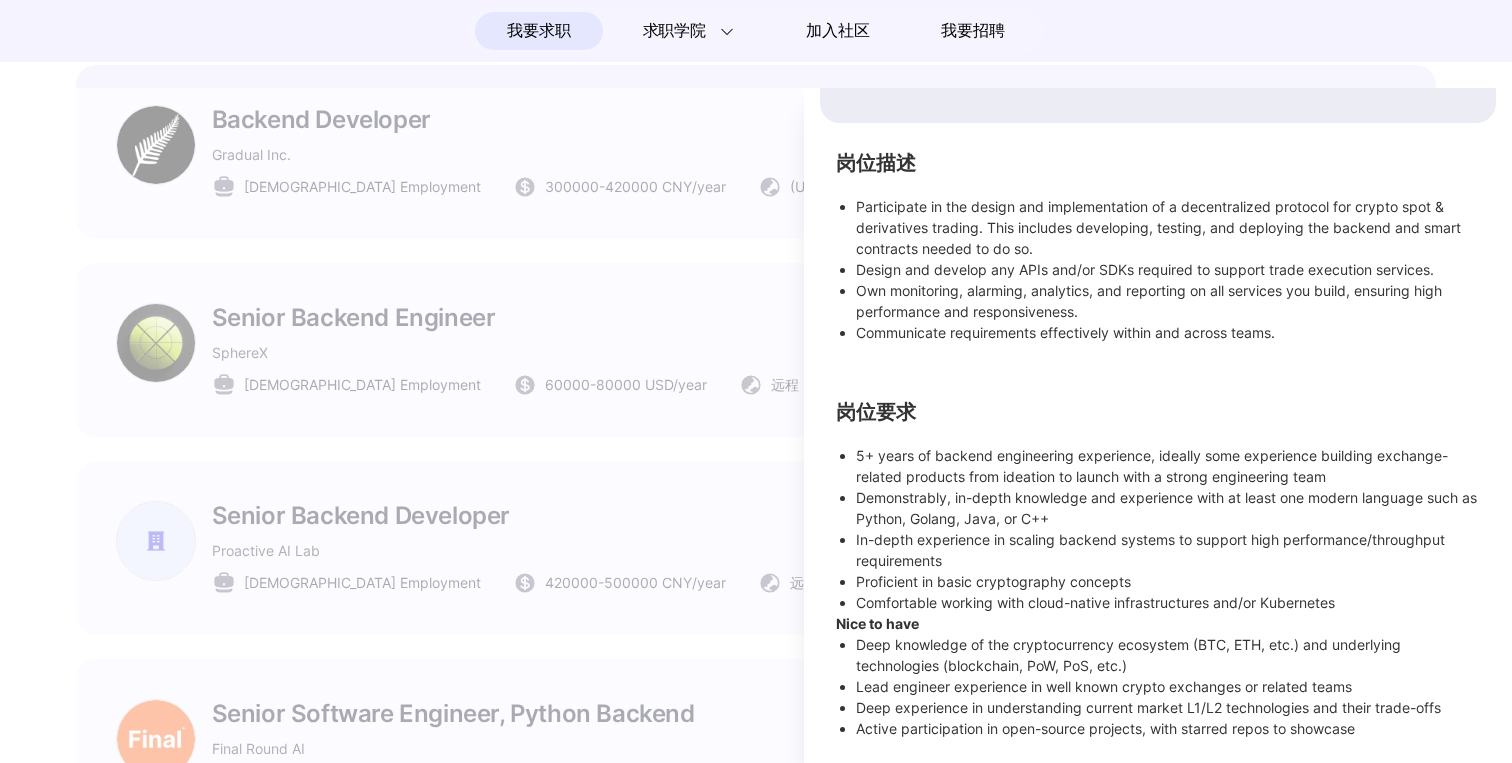 click at bounding box center [756, 425] 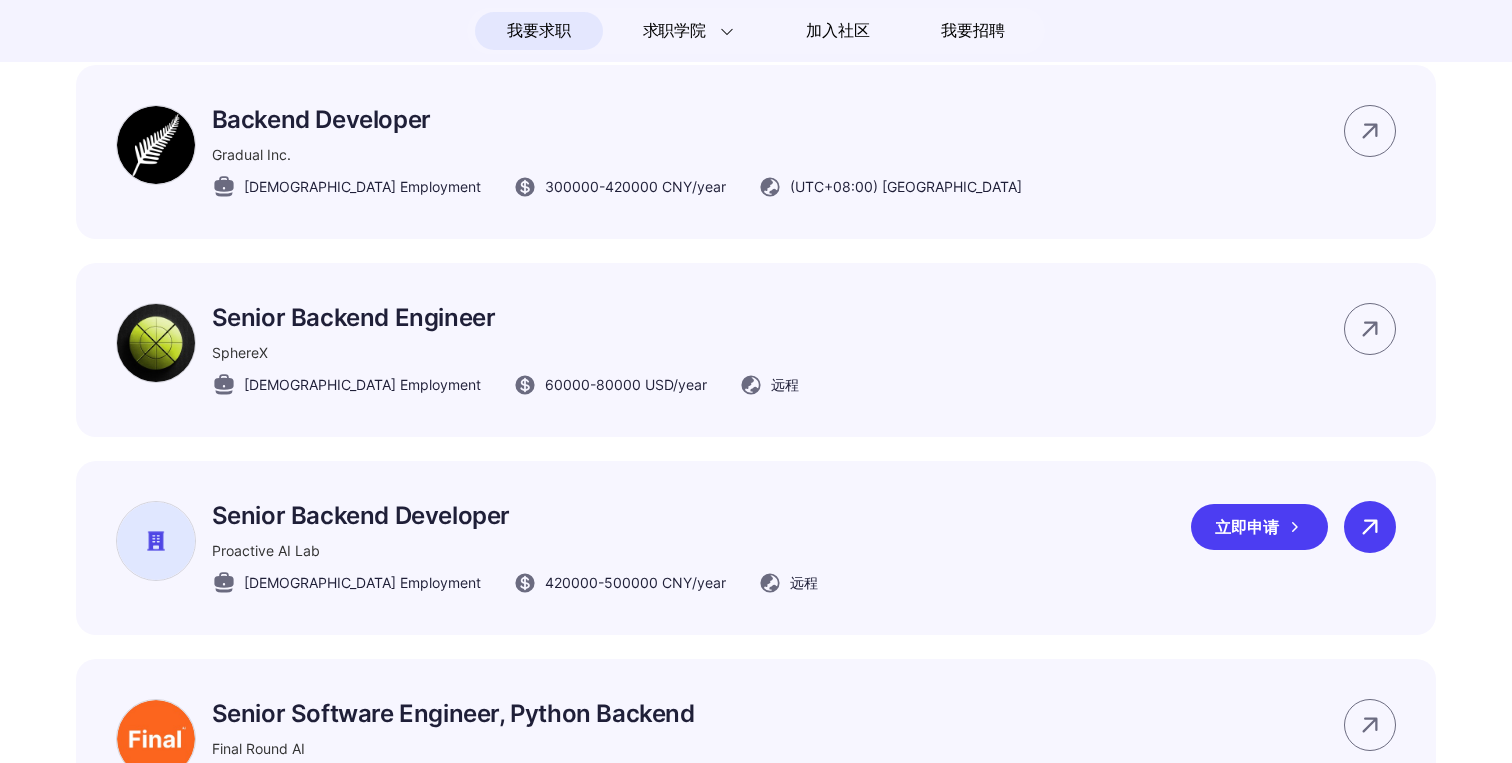 click 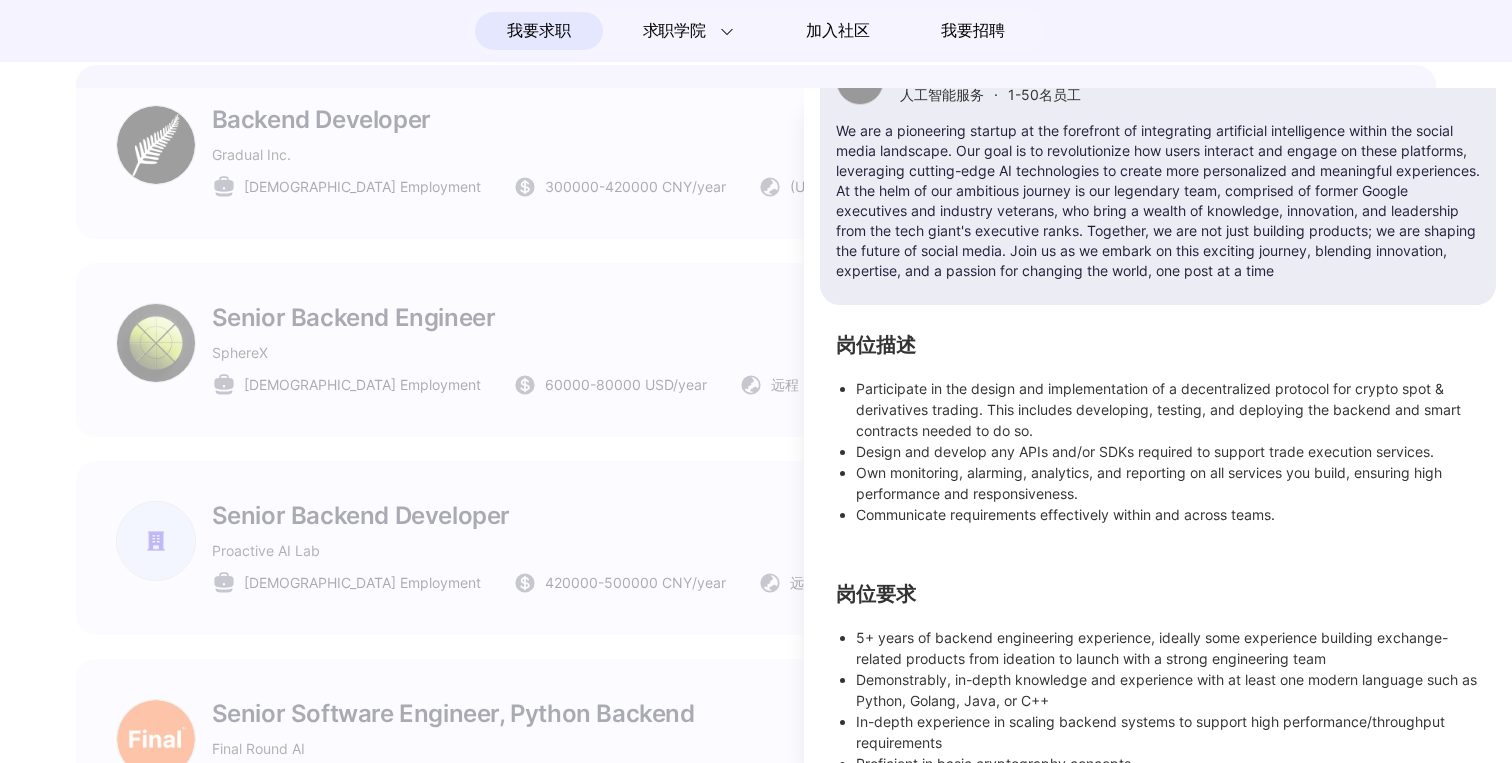scroll, scrollTop: 0, scrollLeft: 0, axis: both 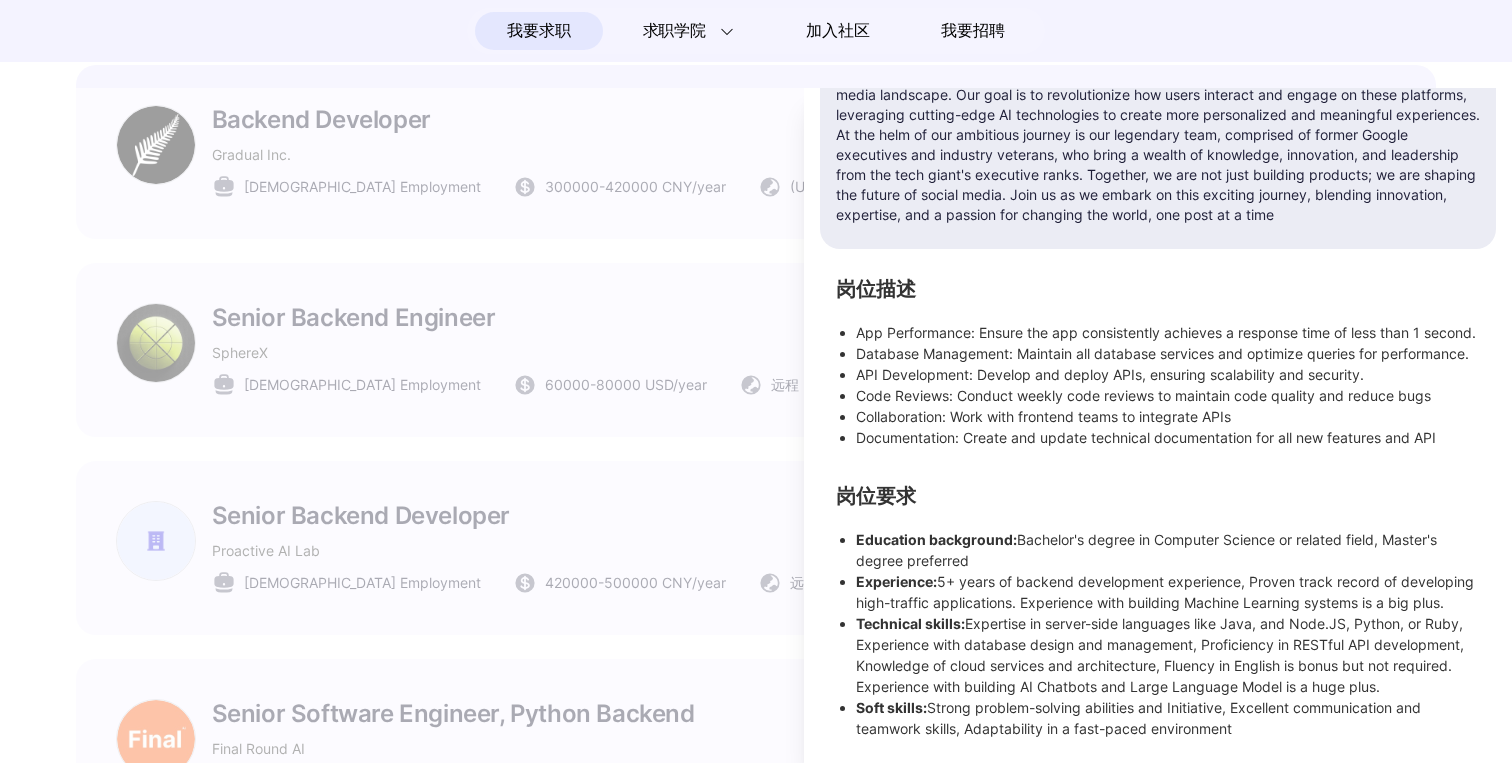 click at bounding box center (756, 425) 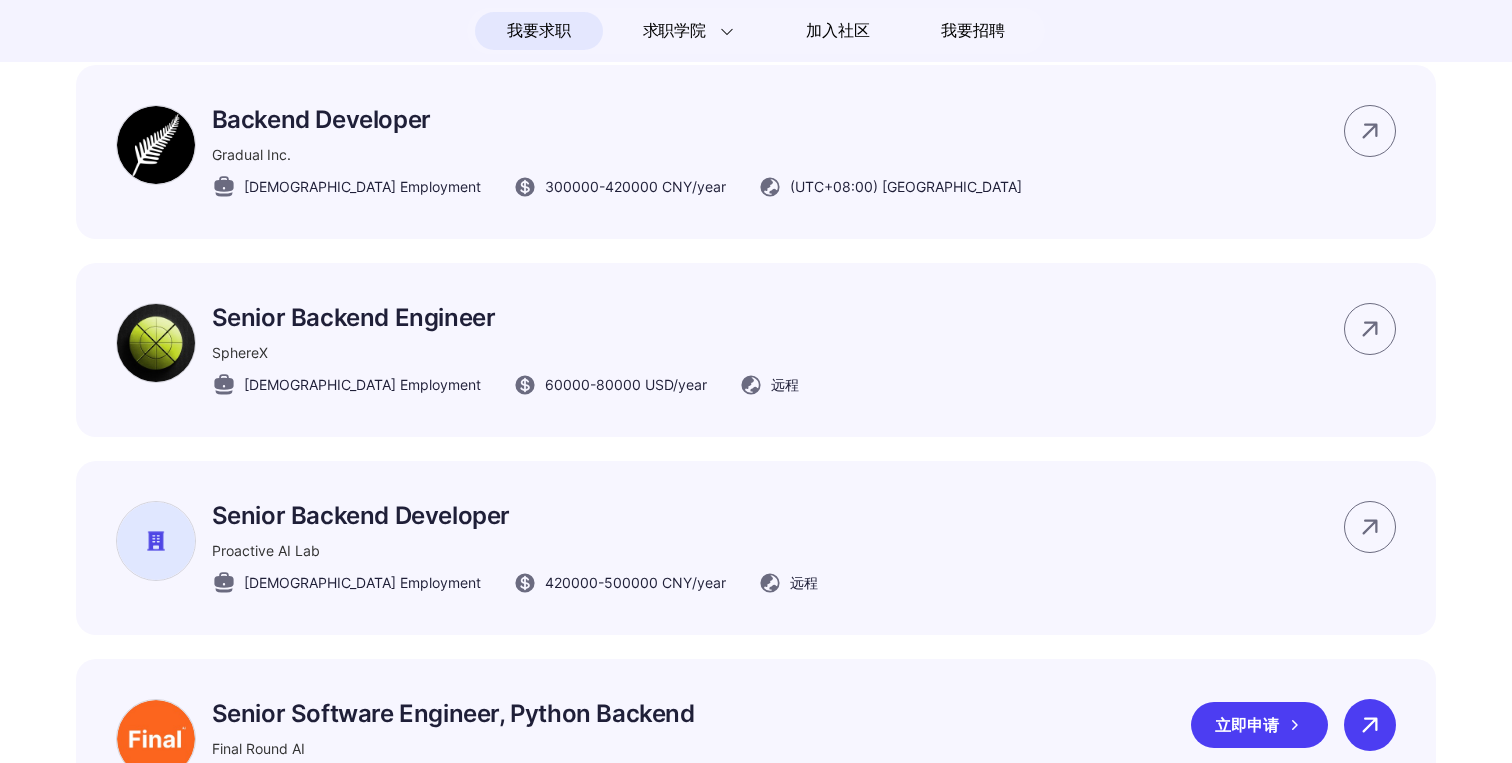 click at bounding box center [1370, 725] 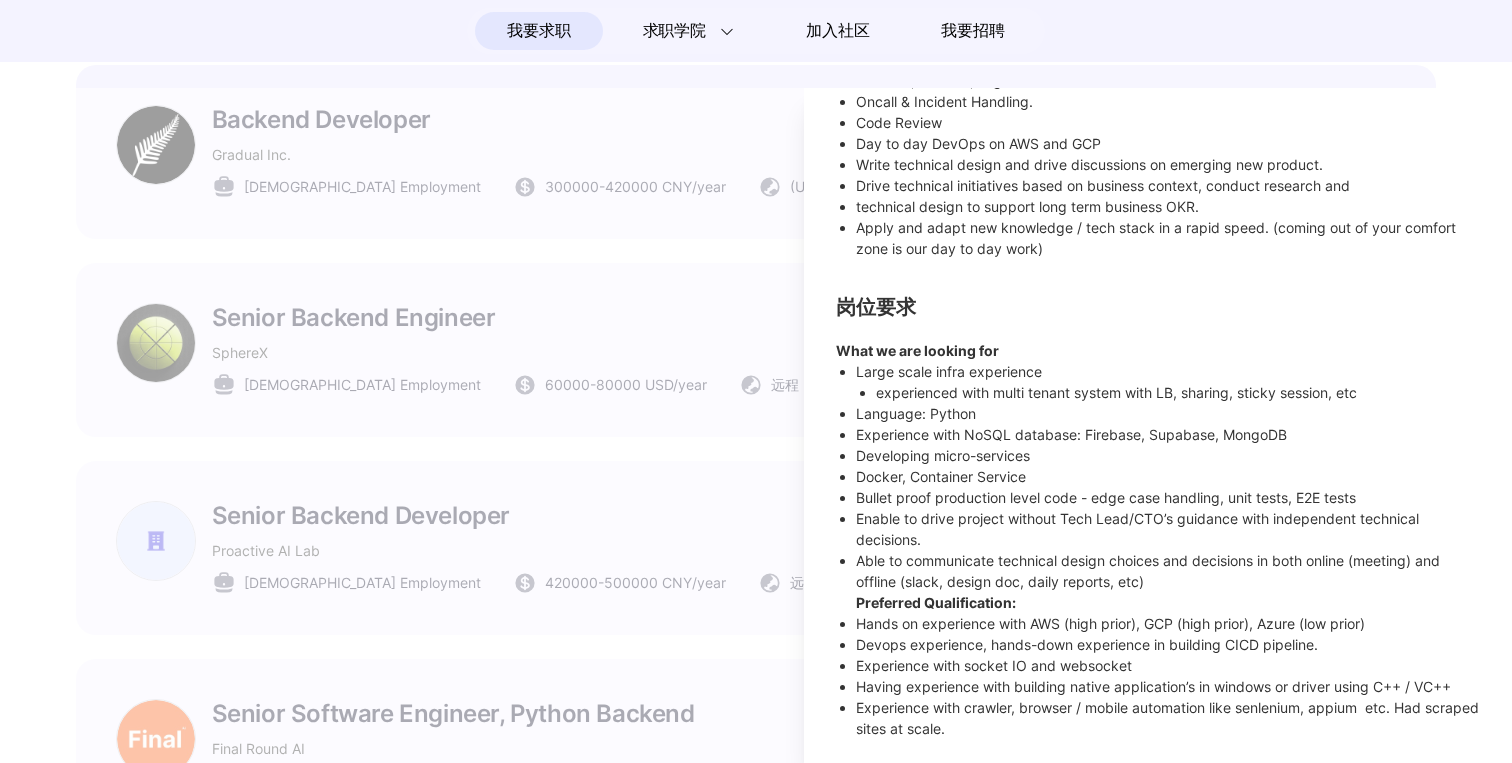 click at bounding box center [756, 425] 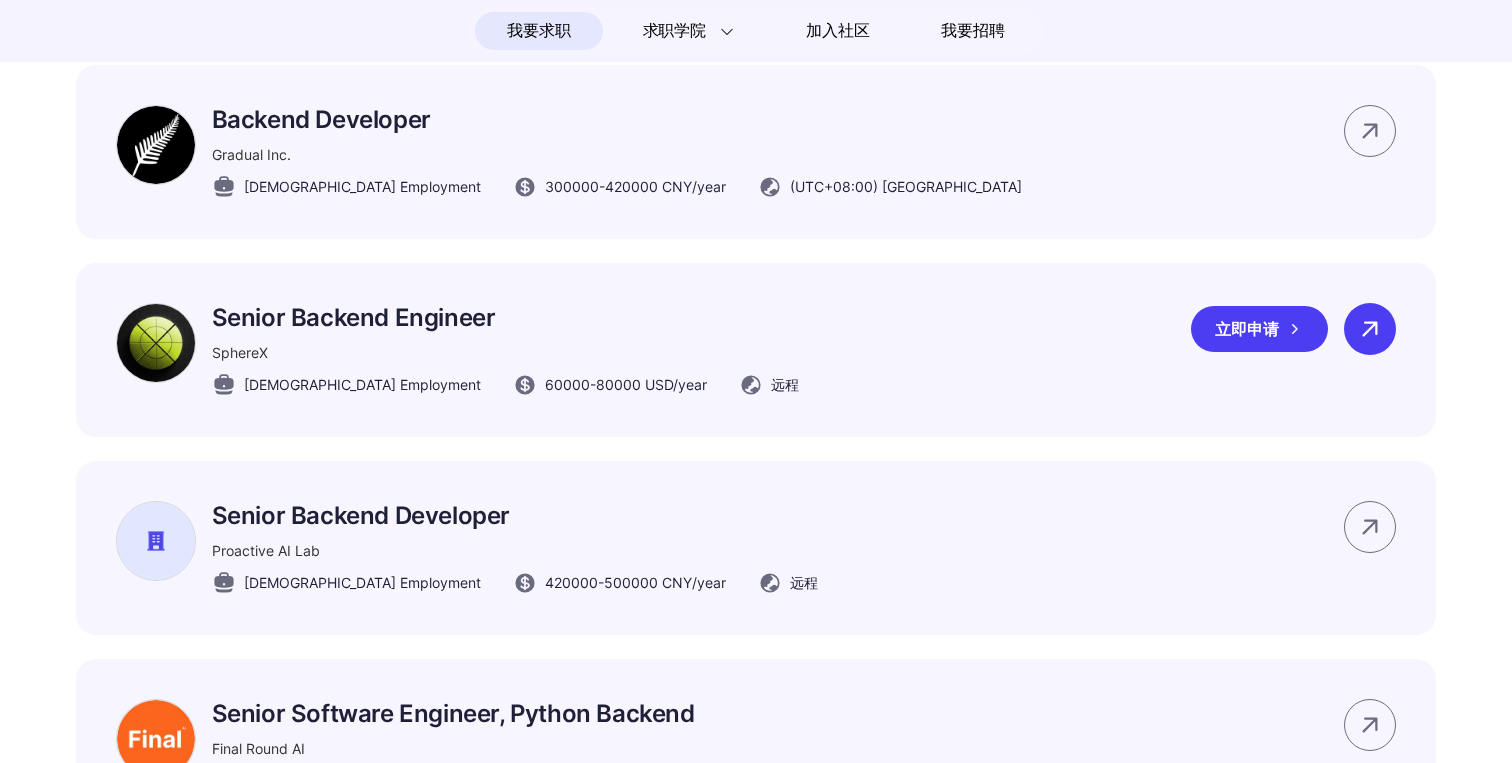click 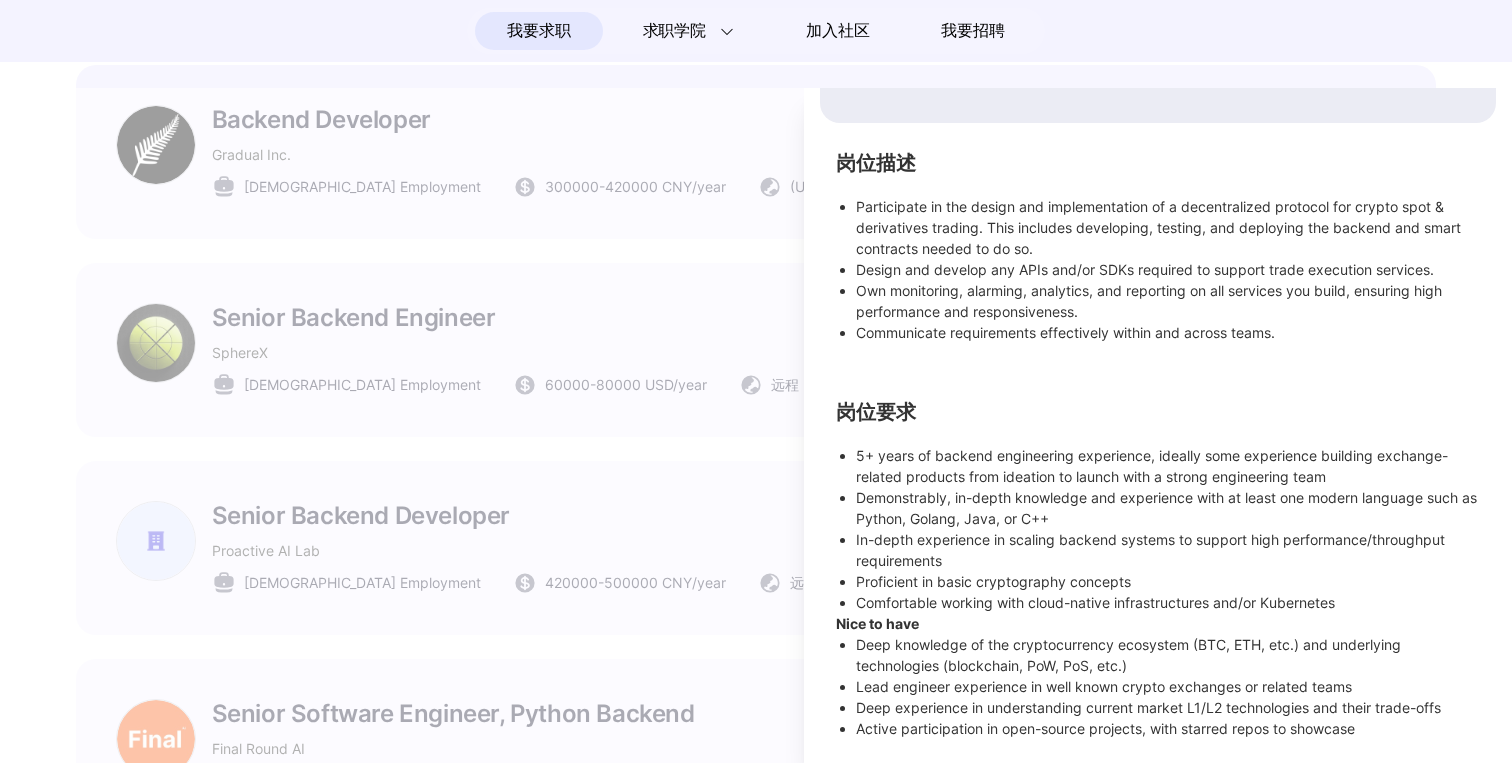 click at bounding box center (756, 425) 